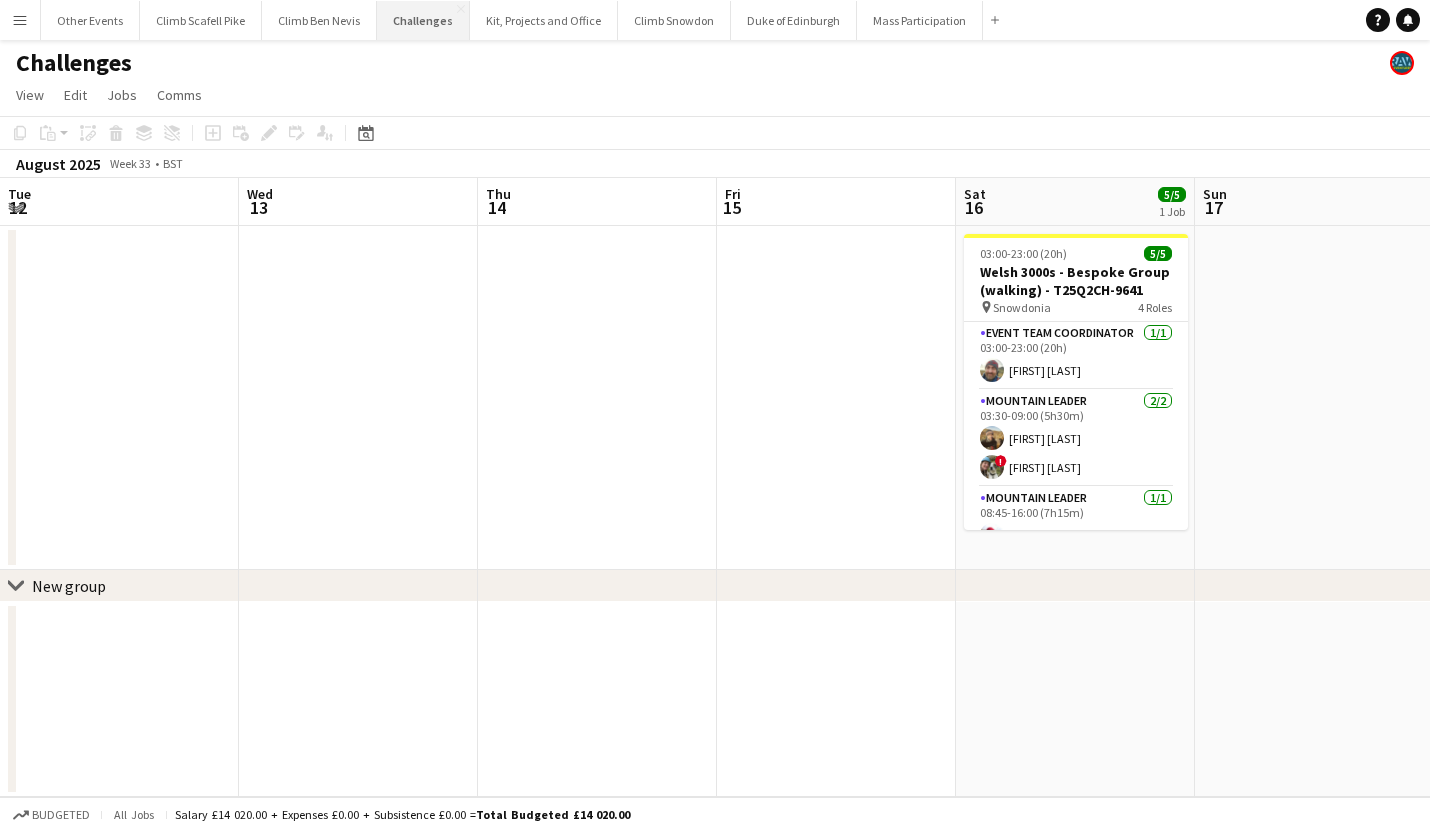 scroll, scrollTop: 0, scrollLeft: 0, axis: both 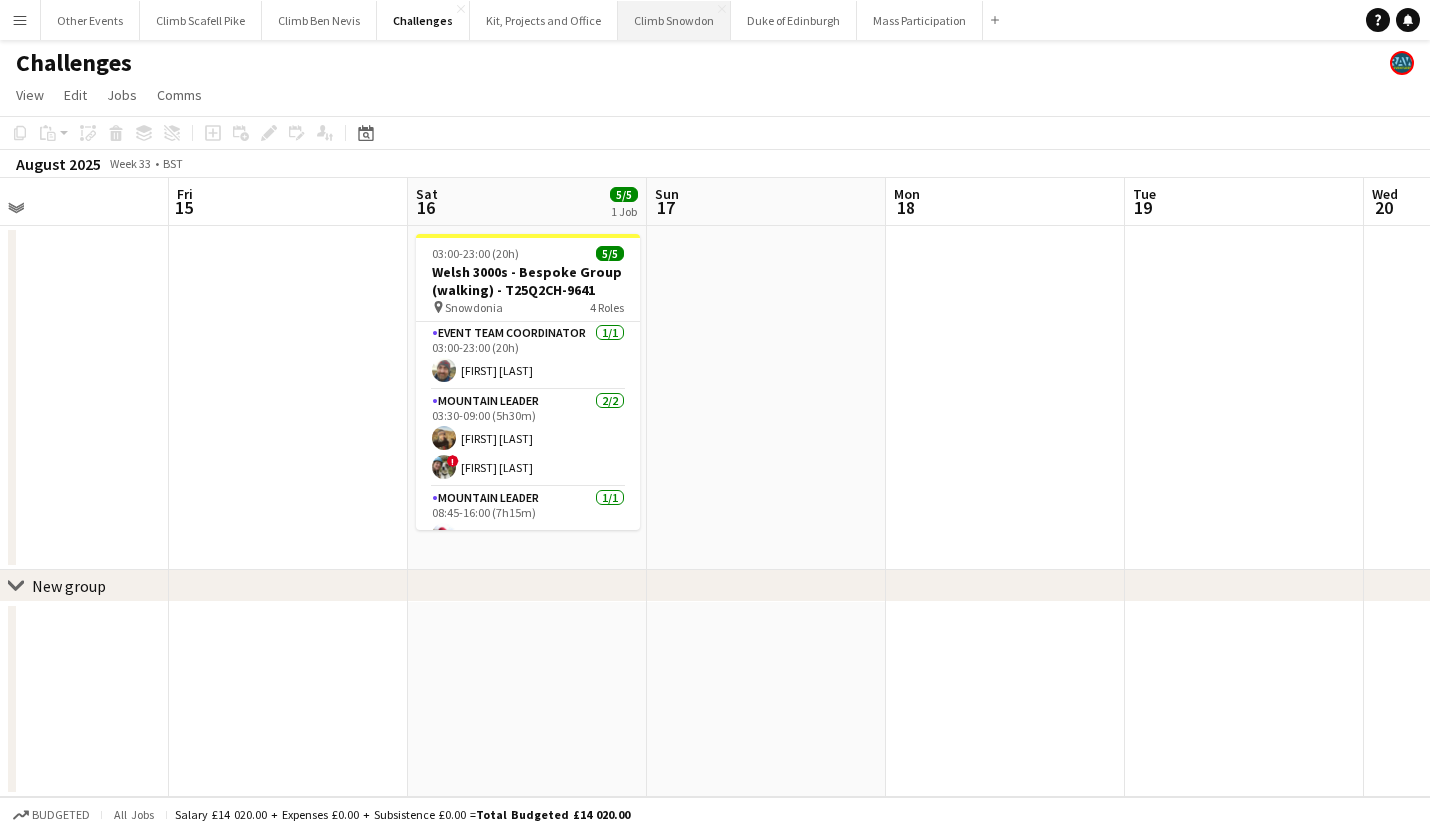 click on "Climb Snowdon
Close" at bounding box center [674, 20] 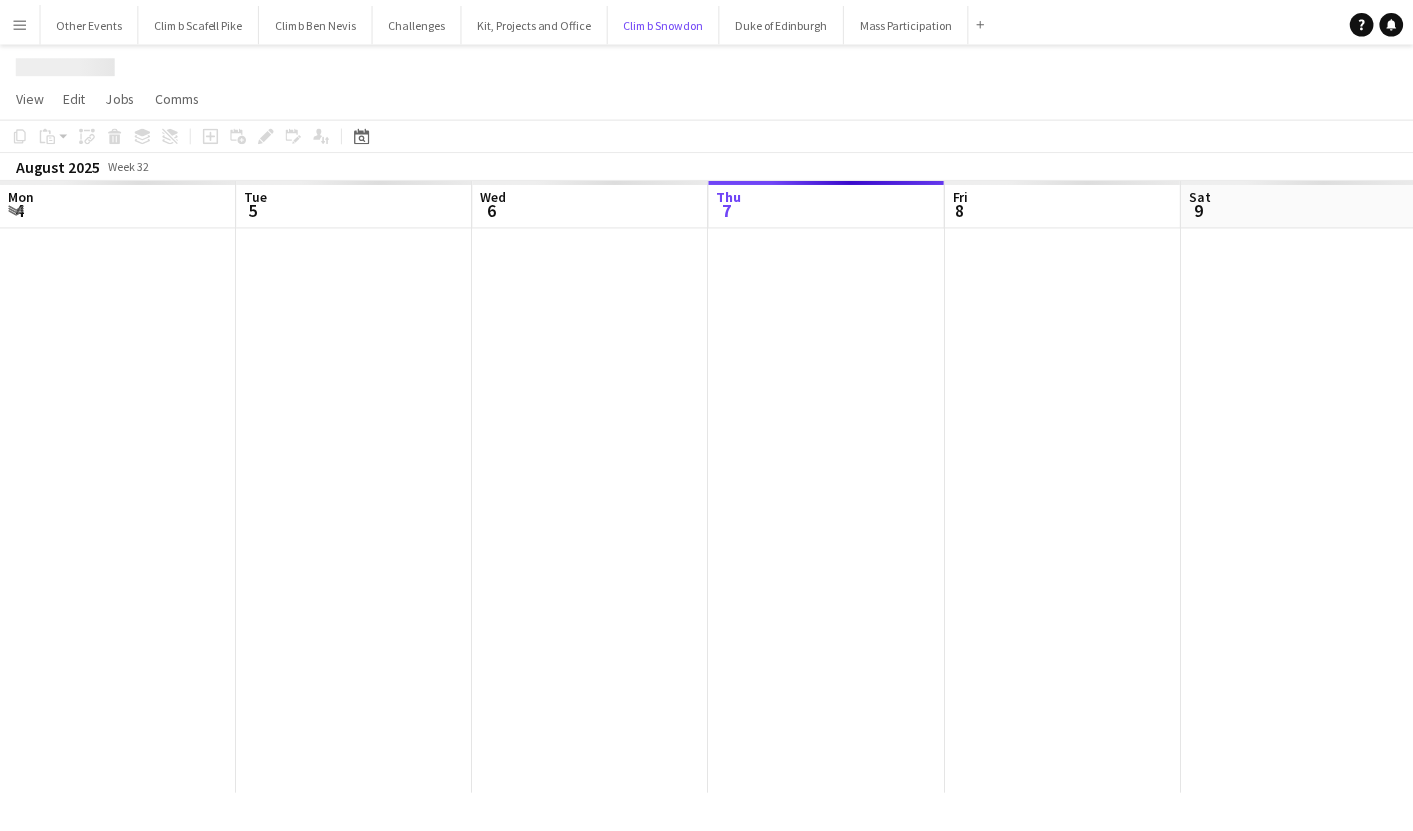 scroll, scrollTop: 0, scrollLeft: 477, axis: horizontal 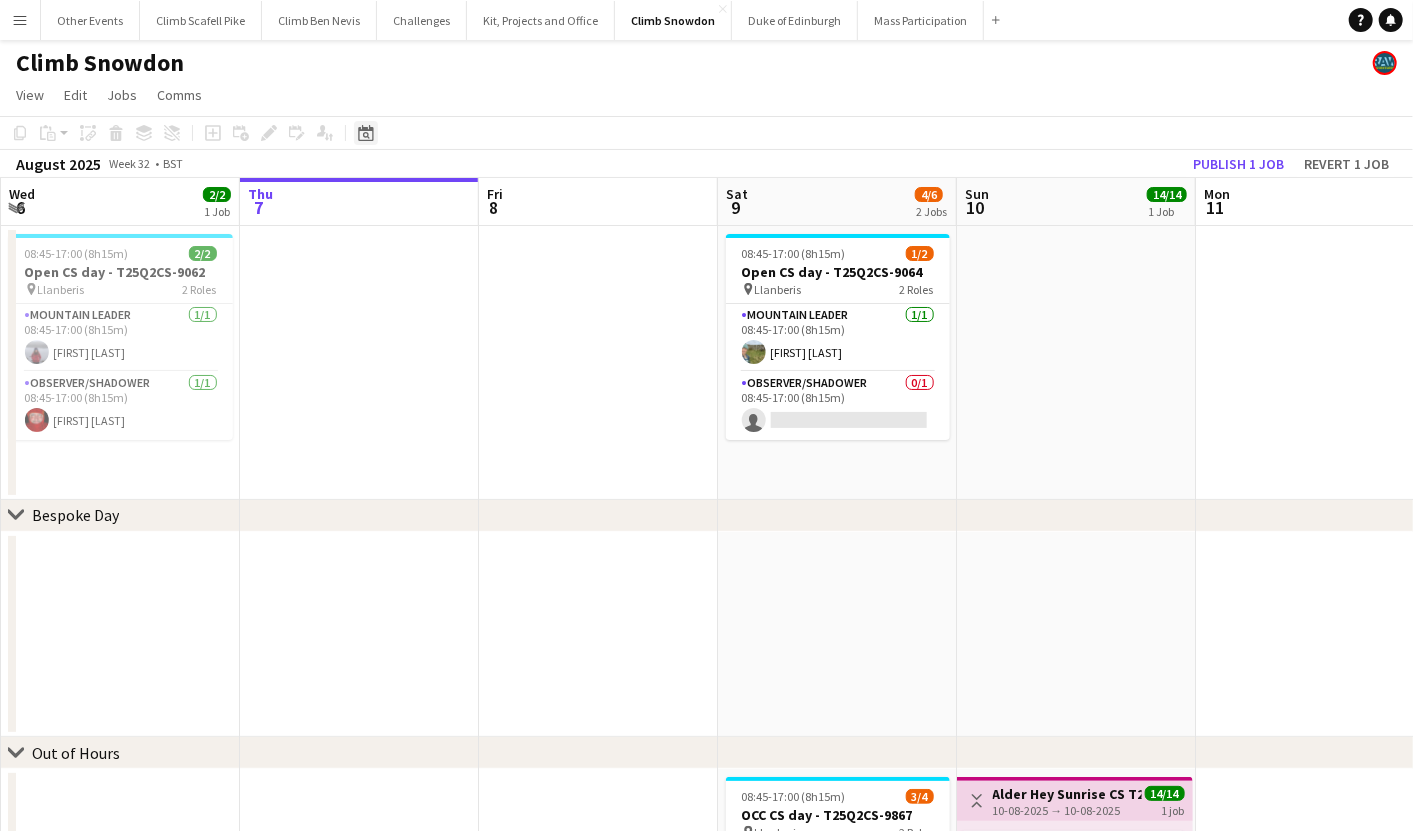 click on "Date picker" 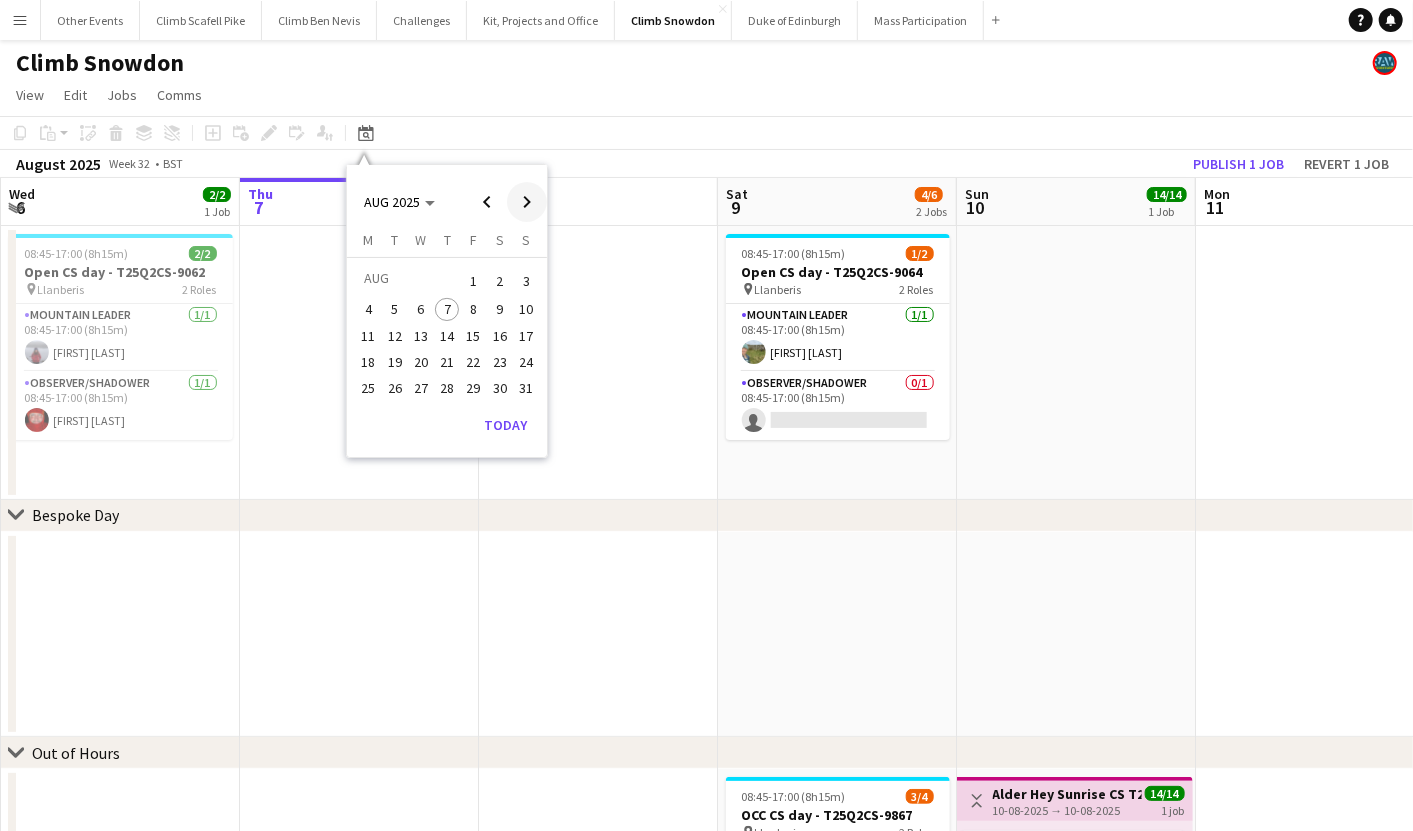 click at bounding box center (527, 202) 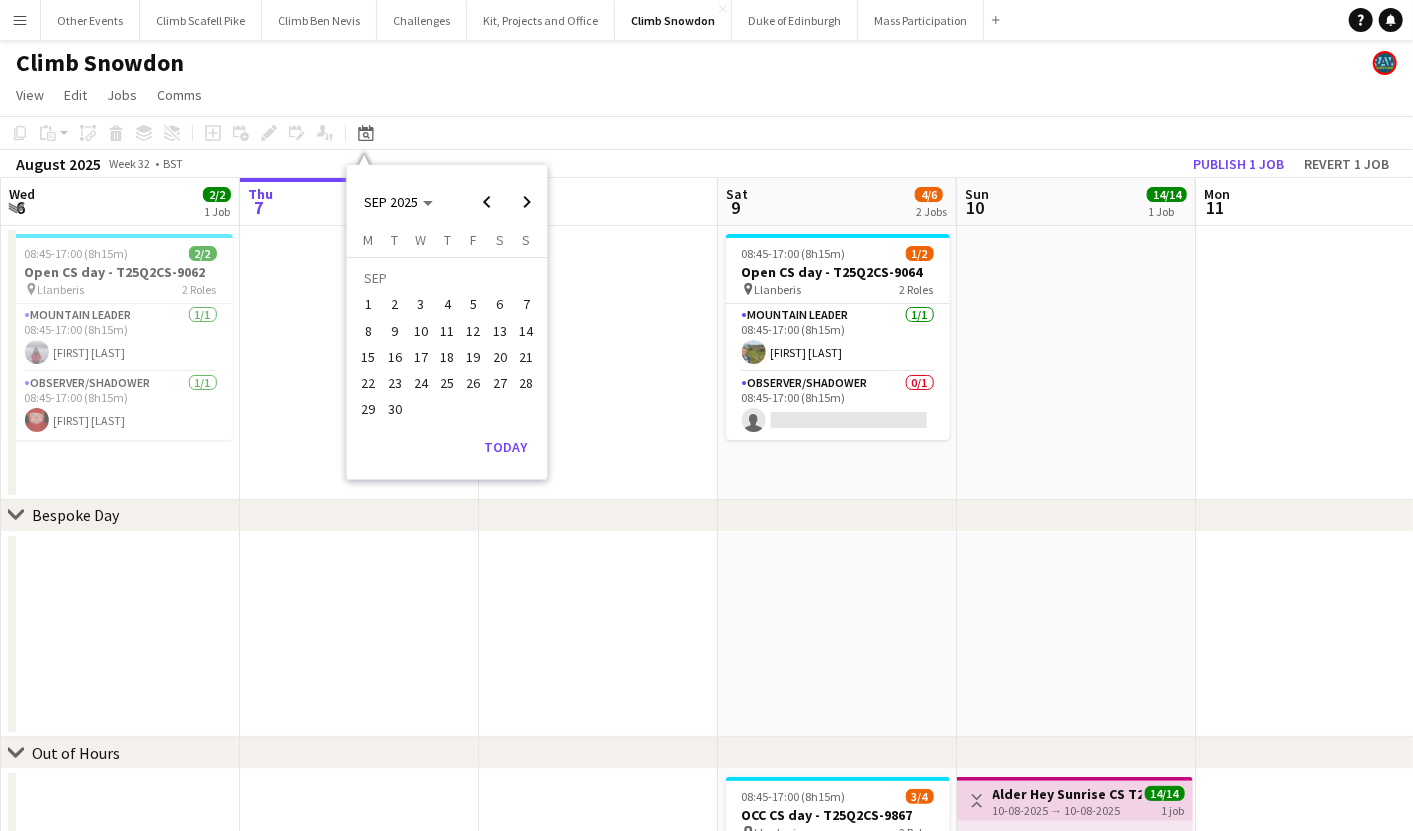 click on "27" at bounding box center [500, 383] 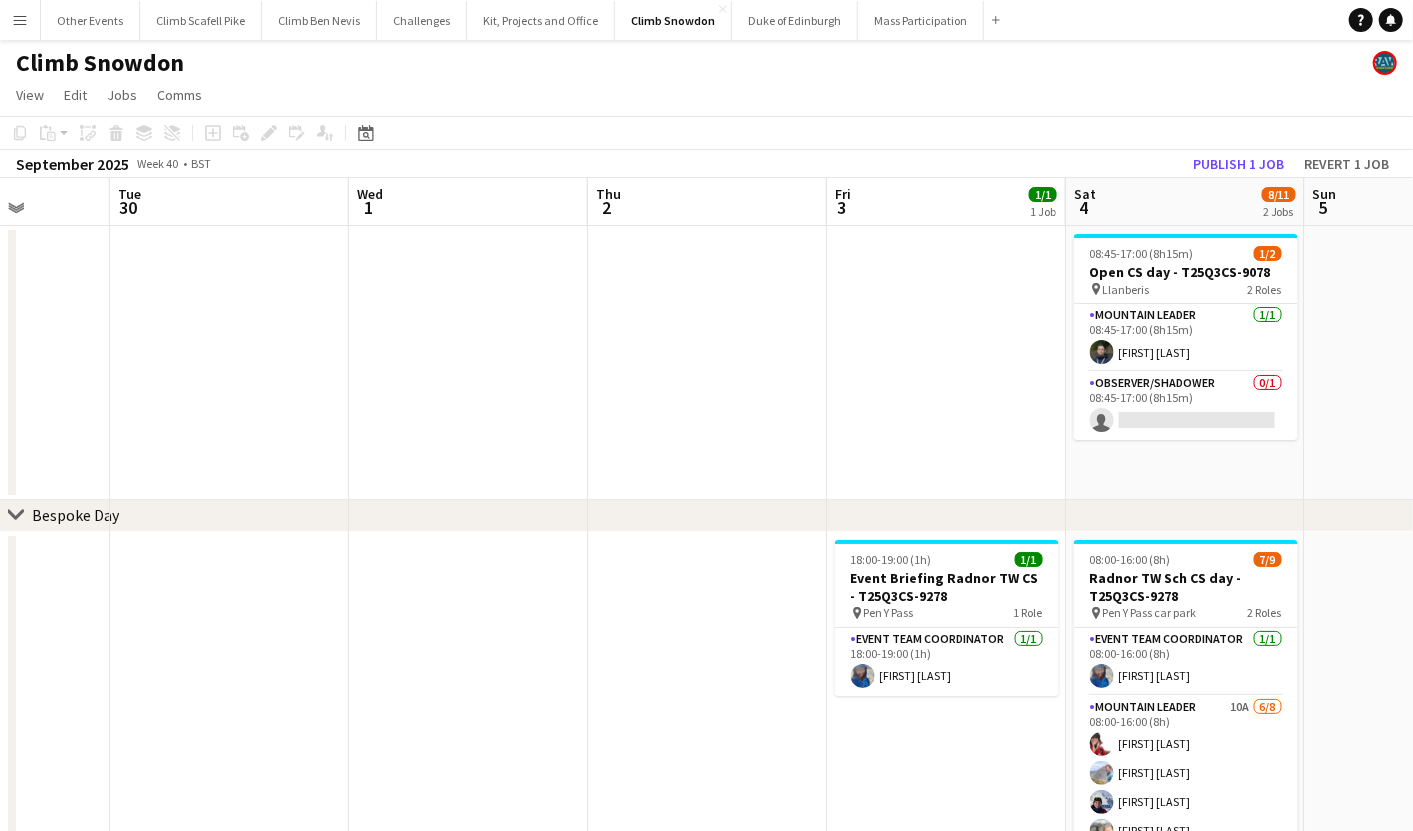 drag, startPoint x: 1243, startPoint y: 391, endPoint x: 734, endPoint y: 454, distance: 512.884 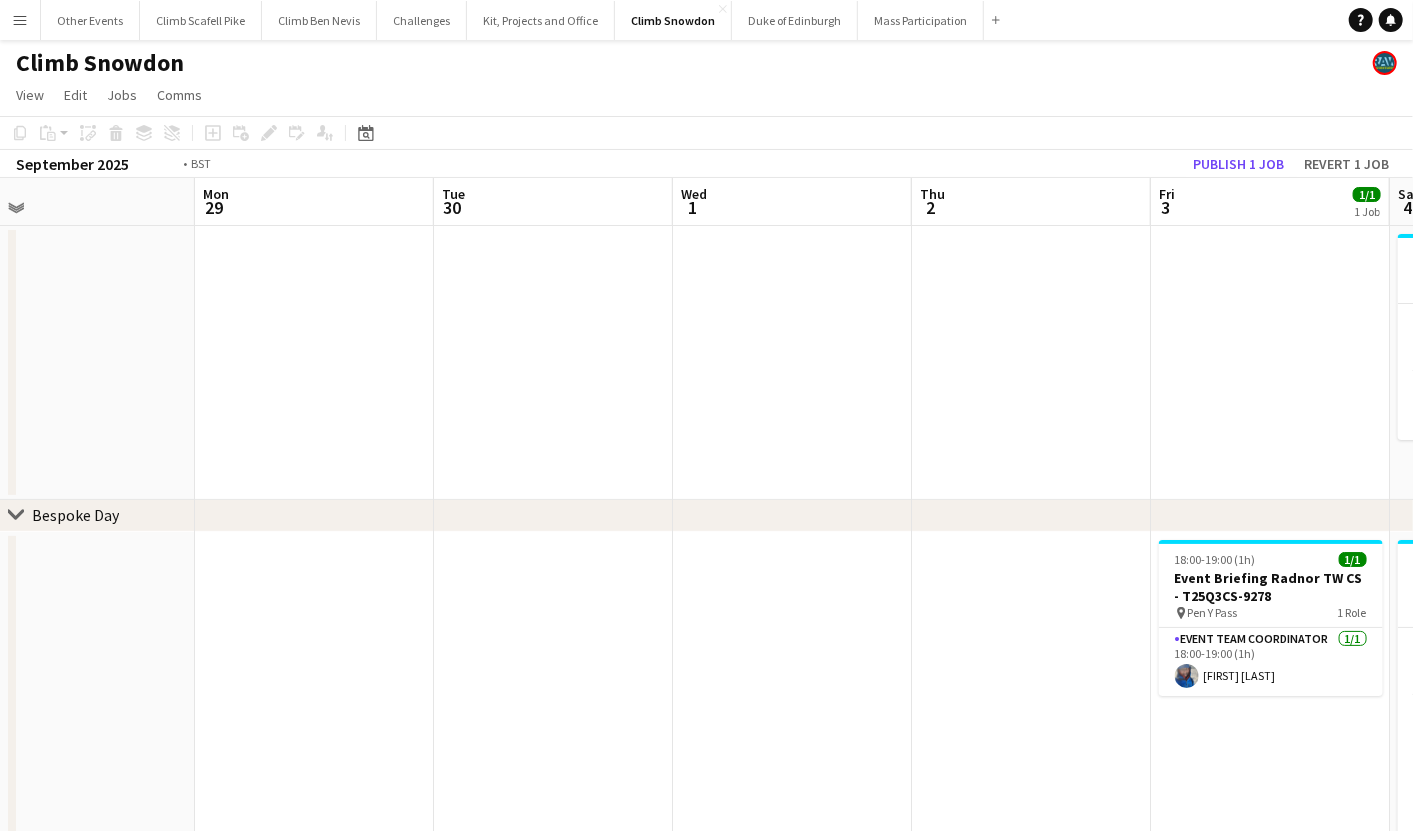 scroll, scrollTop: 0, scrollLeft: 582, axis: horizontal 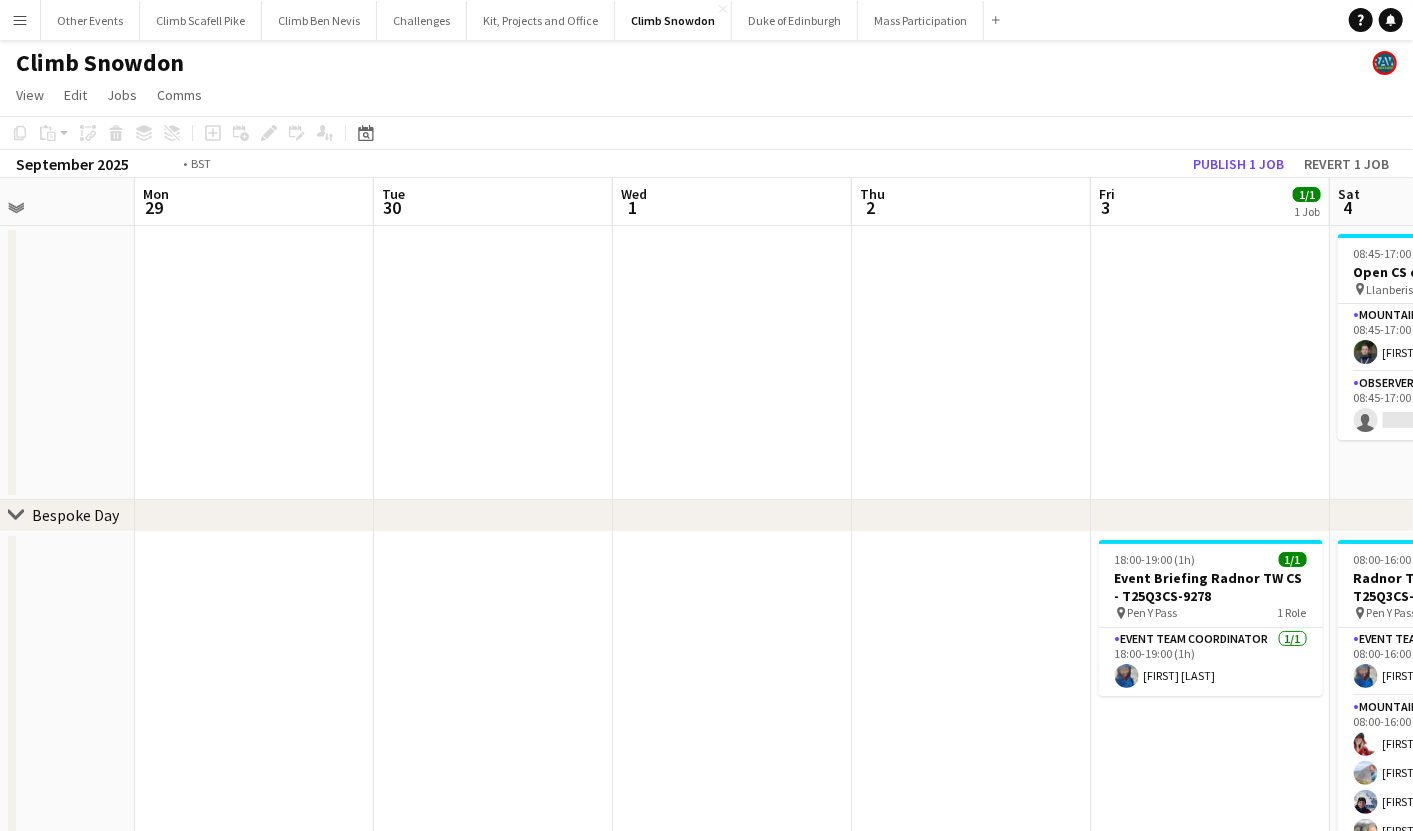 drag, startPoint x: 394, startPoint y: 405, endPoint x: 1051, endPoint y: 395, distance: 657.0761 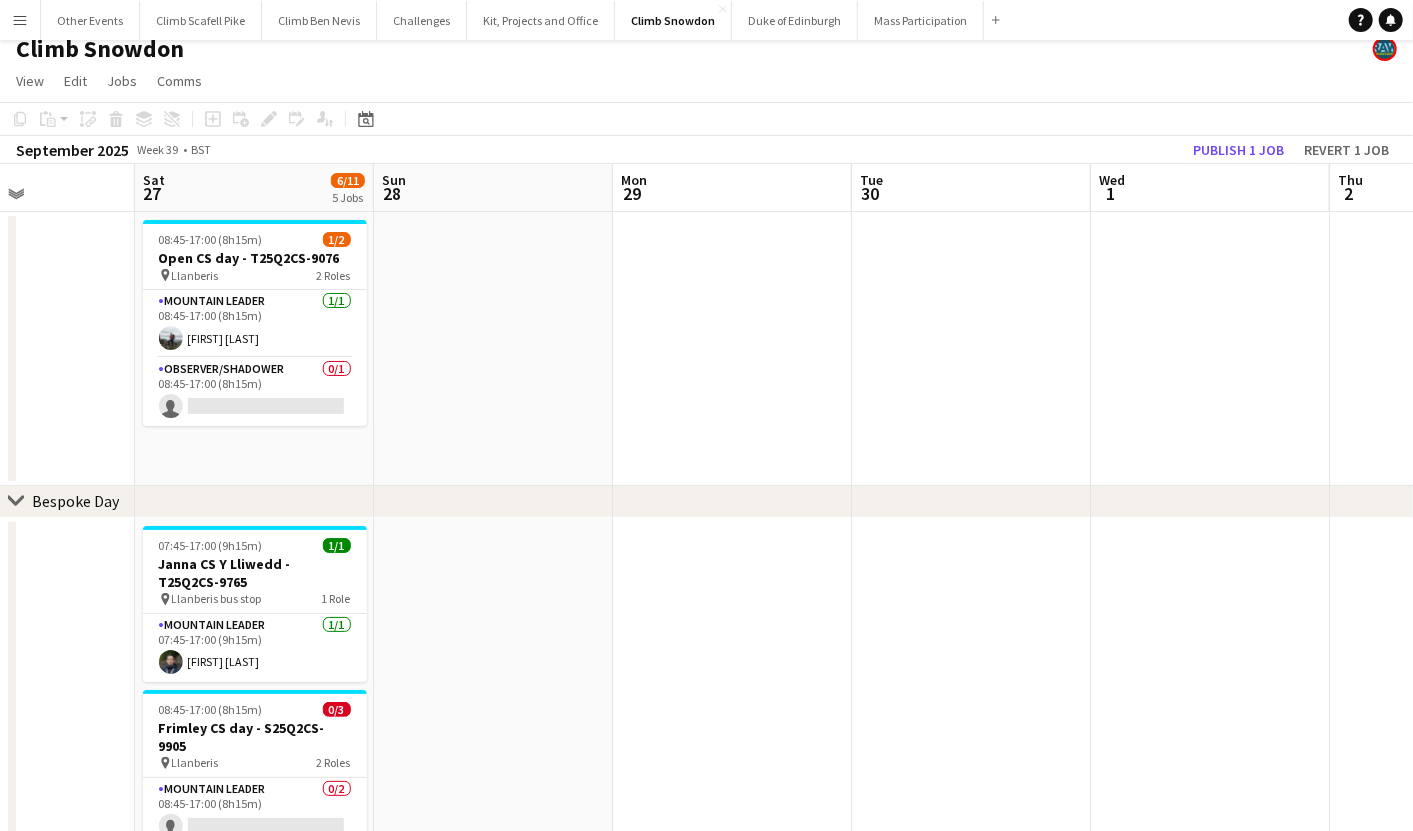 scroll, scrollTop: 147, scrollLeft: 0, axis: vertical 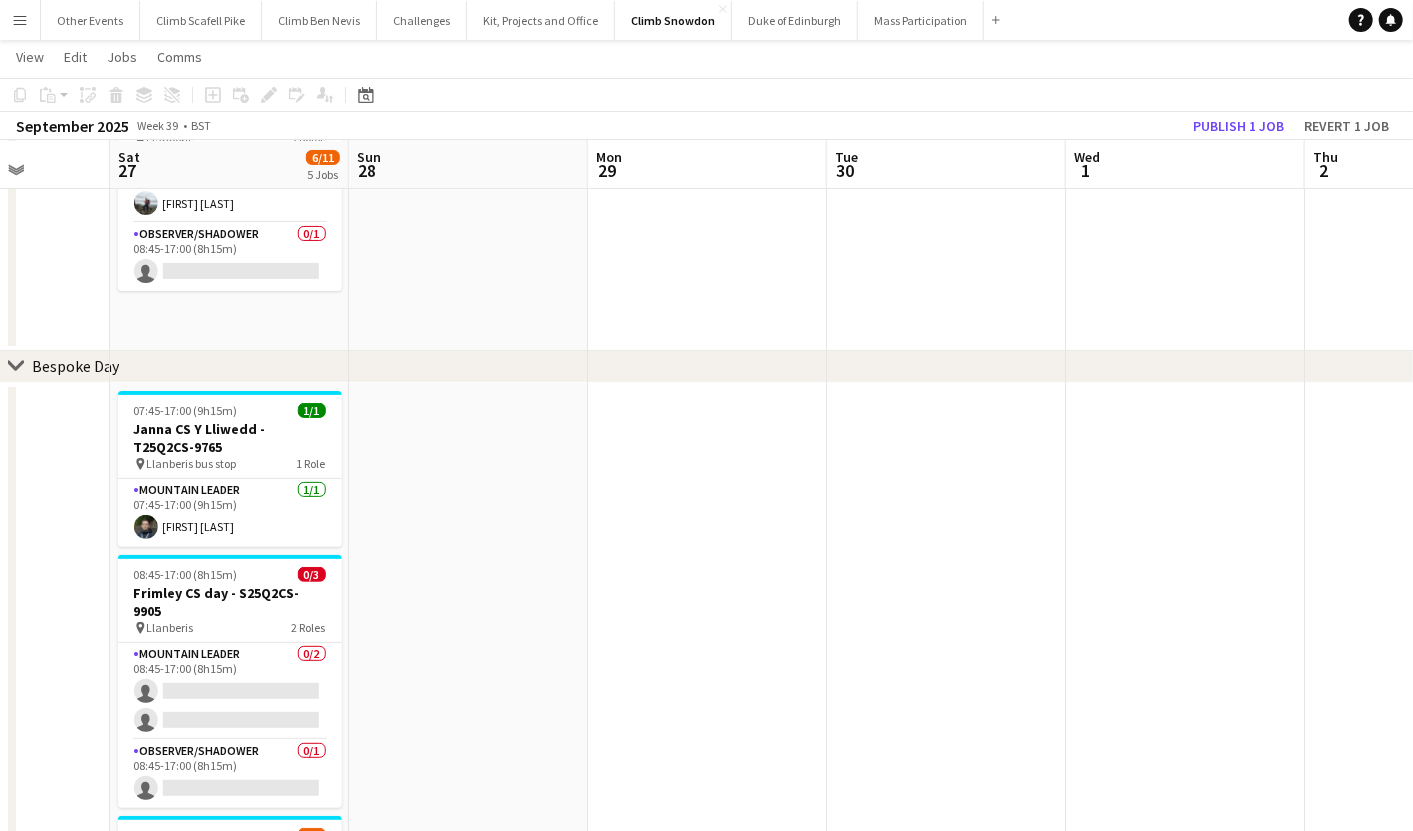 drag, startPoint x: 476, startPoint y: 587, endPoint x: 928, endPoint y: 524, distance: 456.36935 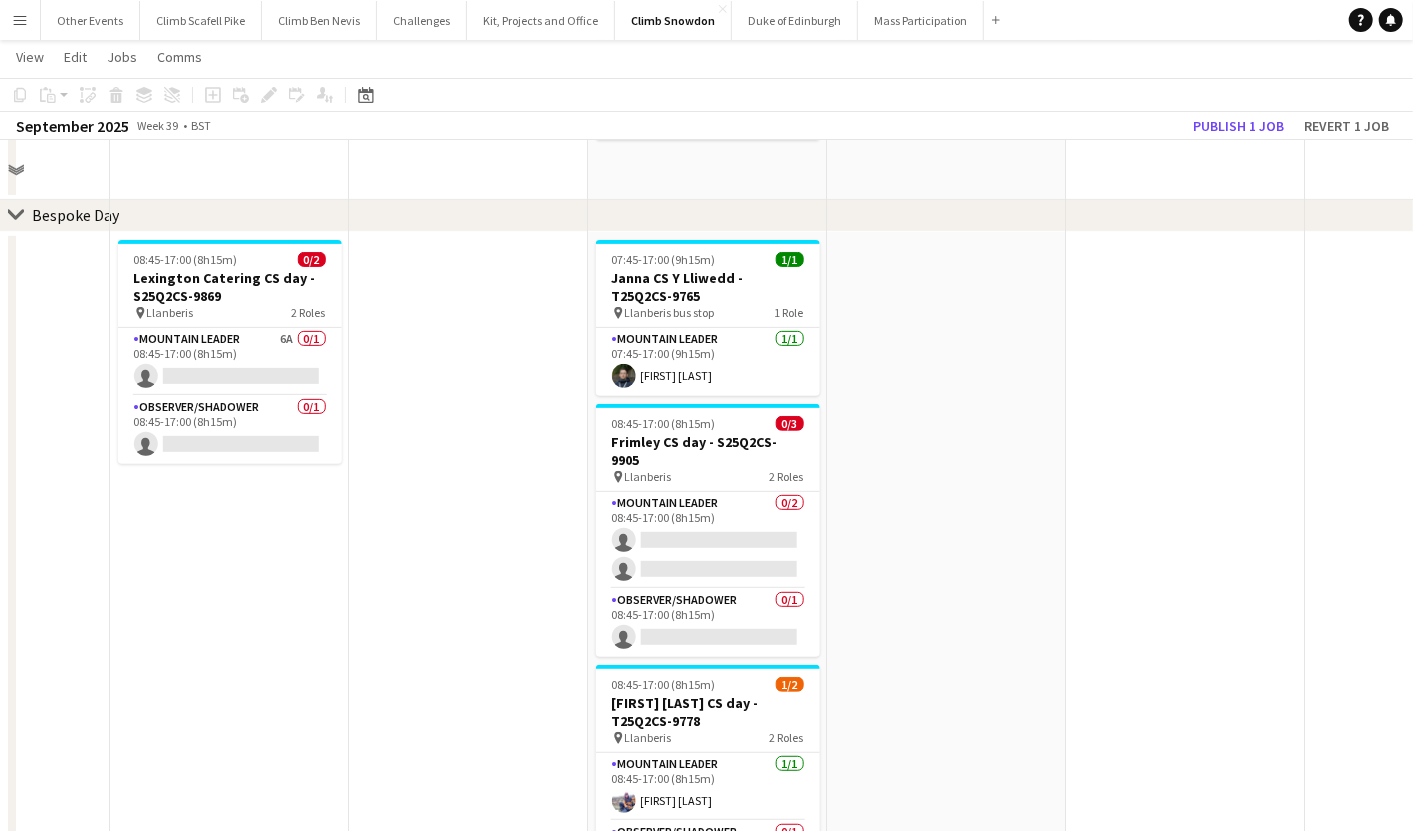 scroll, scrollTop: 320, scrollLeft: 0, axis: vertical 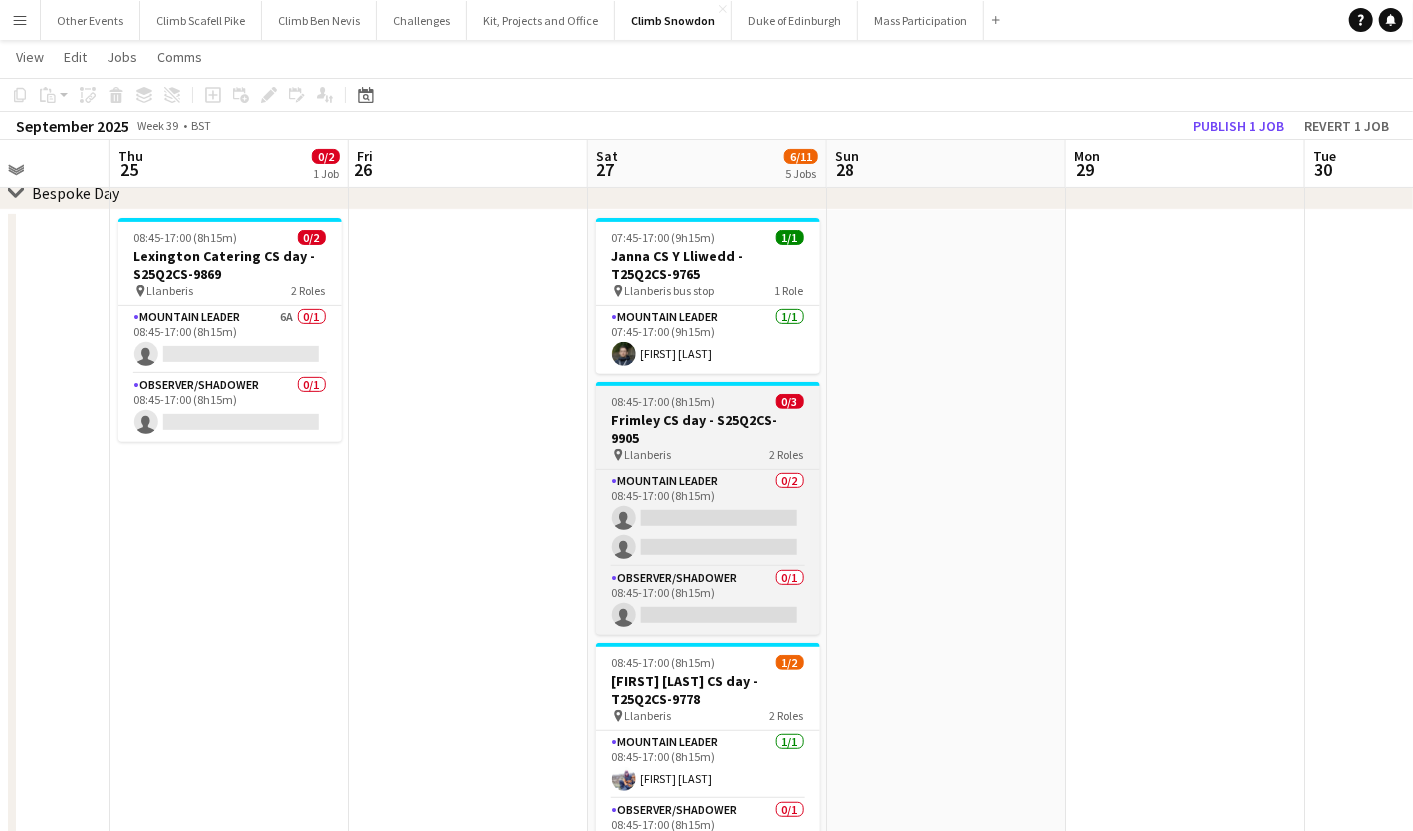 click on "Frimley CS day - S25Q2CS-9905" at bounding box center [708, 429] 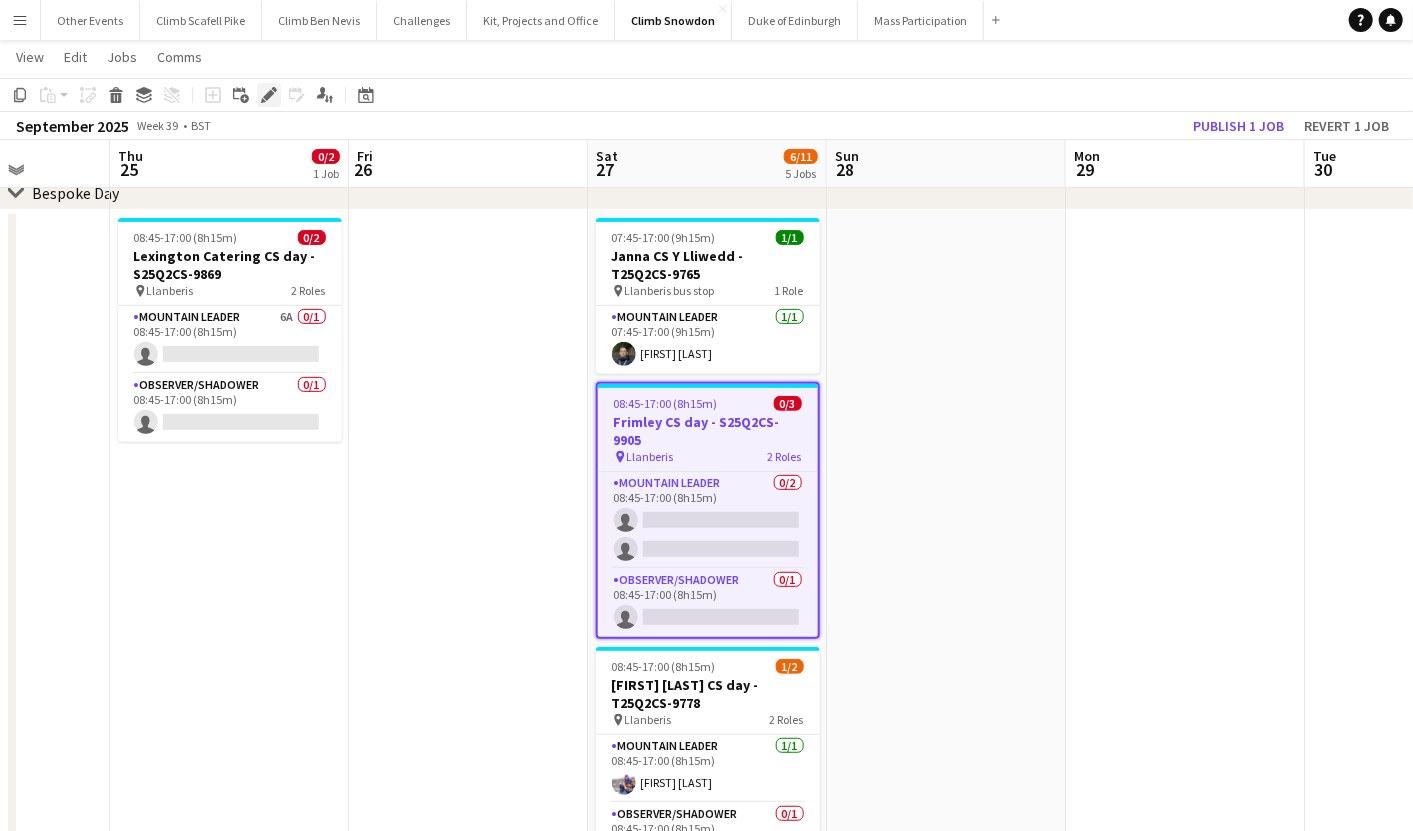 click on "Edit" 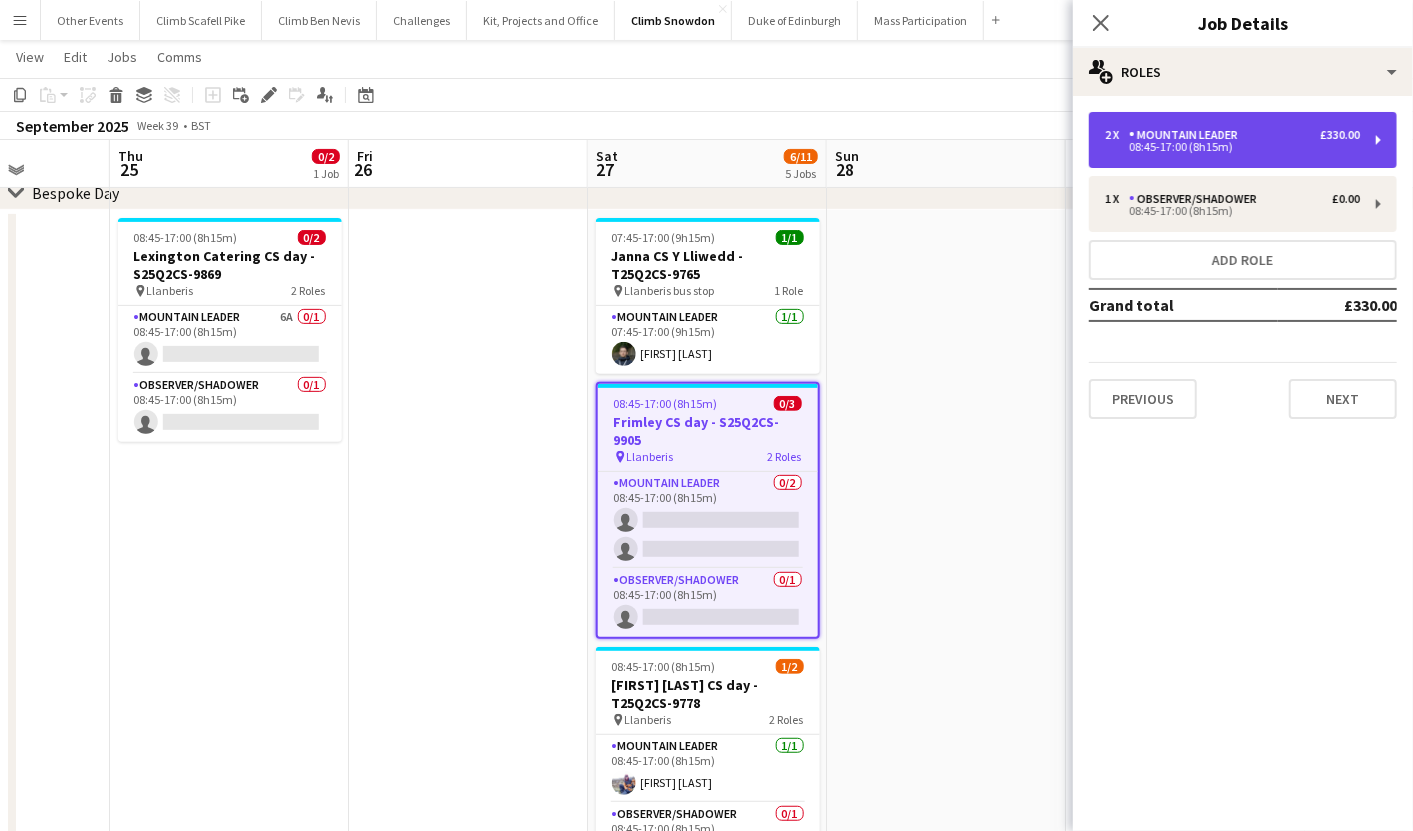 click on "2 x   Mountain Leader    £330.00" at bounding box center (1232, 135) 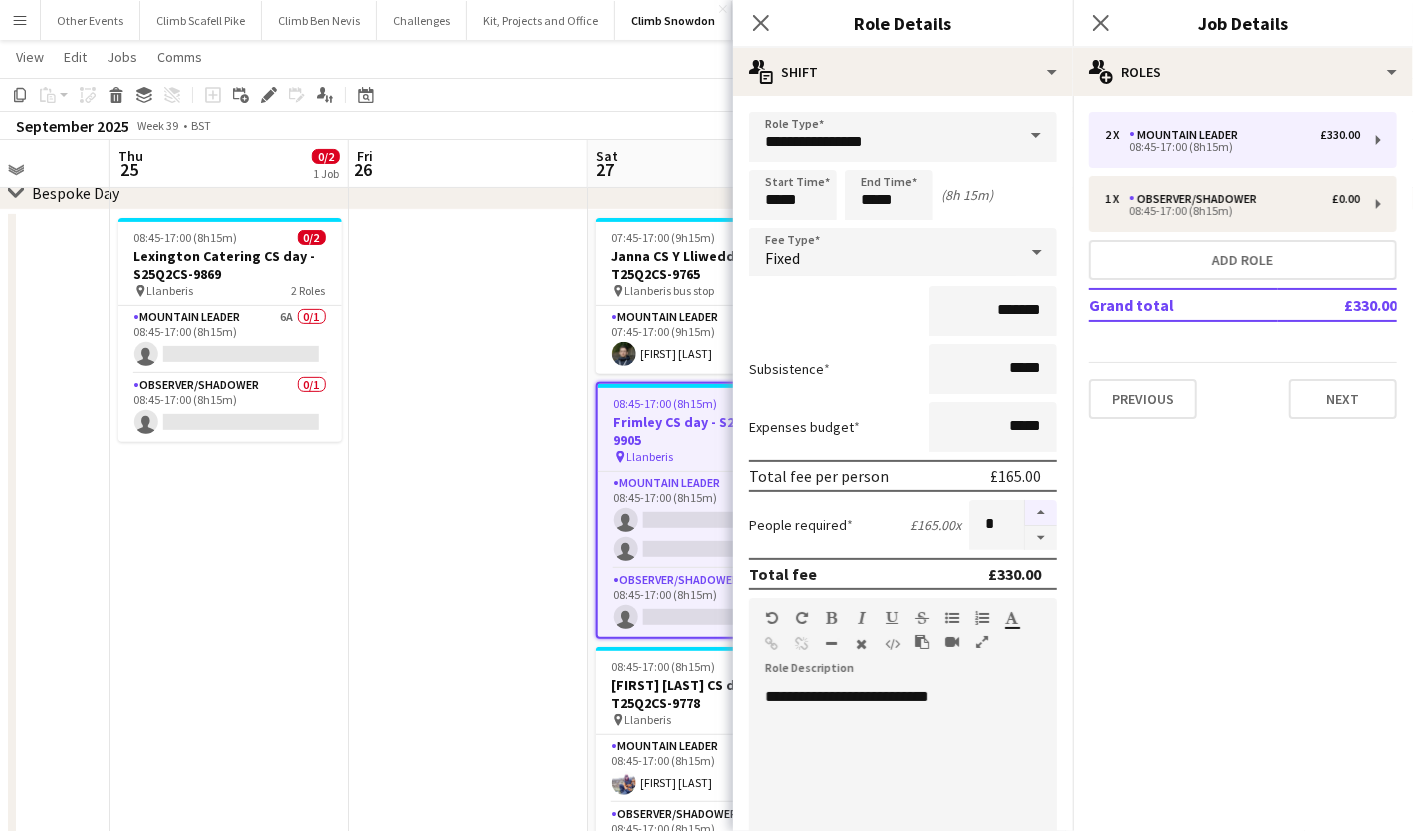 click at bounding box center [1041, 513] 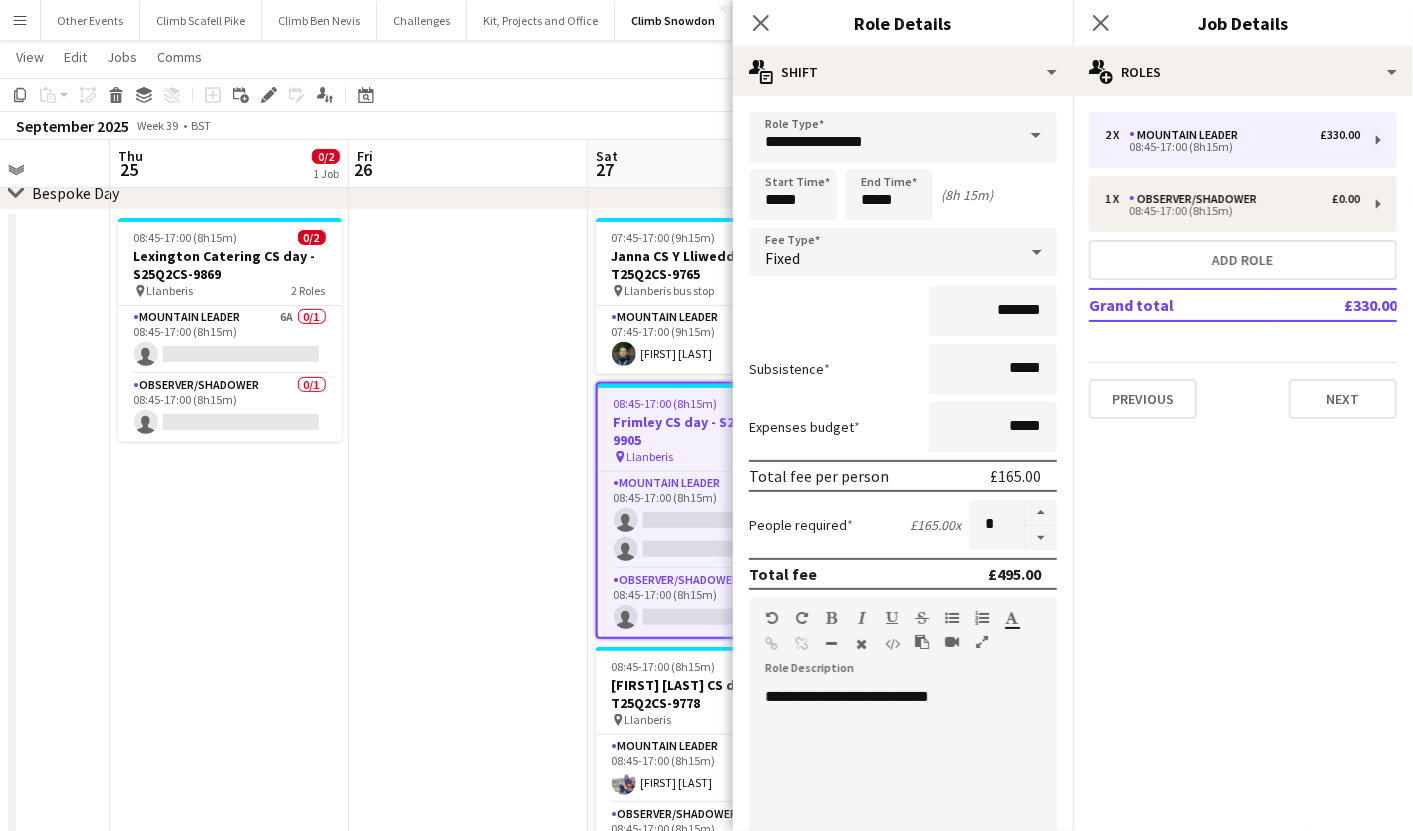 click at bounding box center (468, 561) 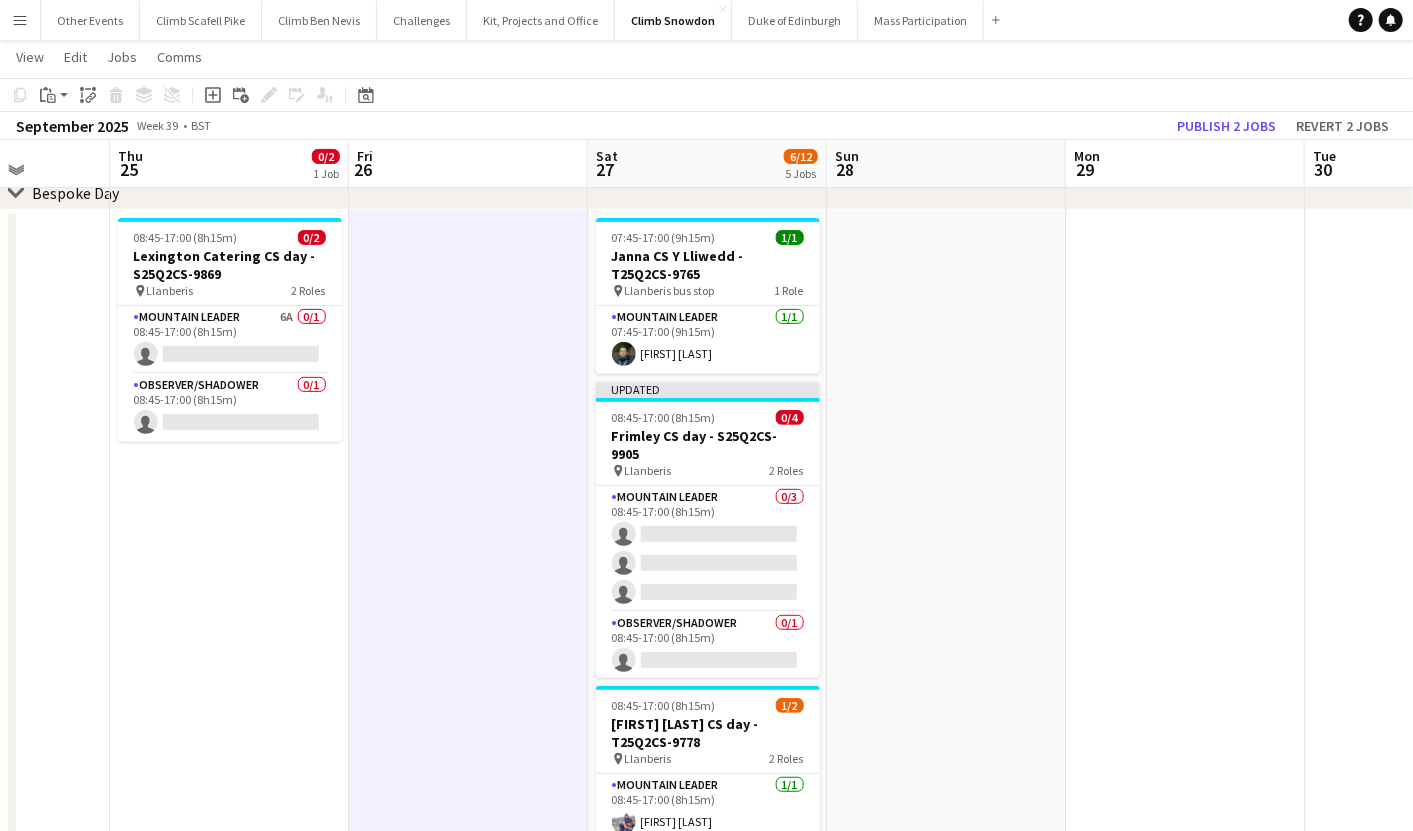 click at bounding box center [1185, 561] 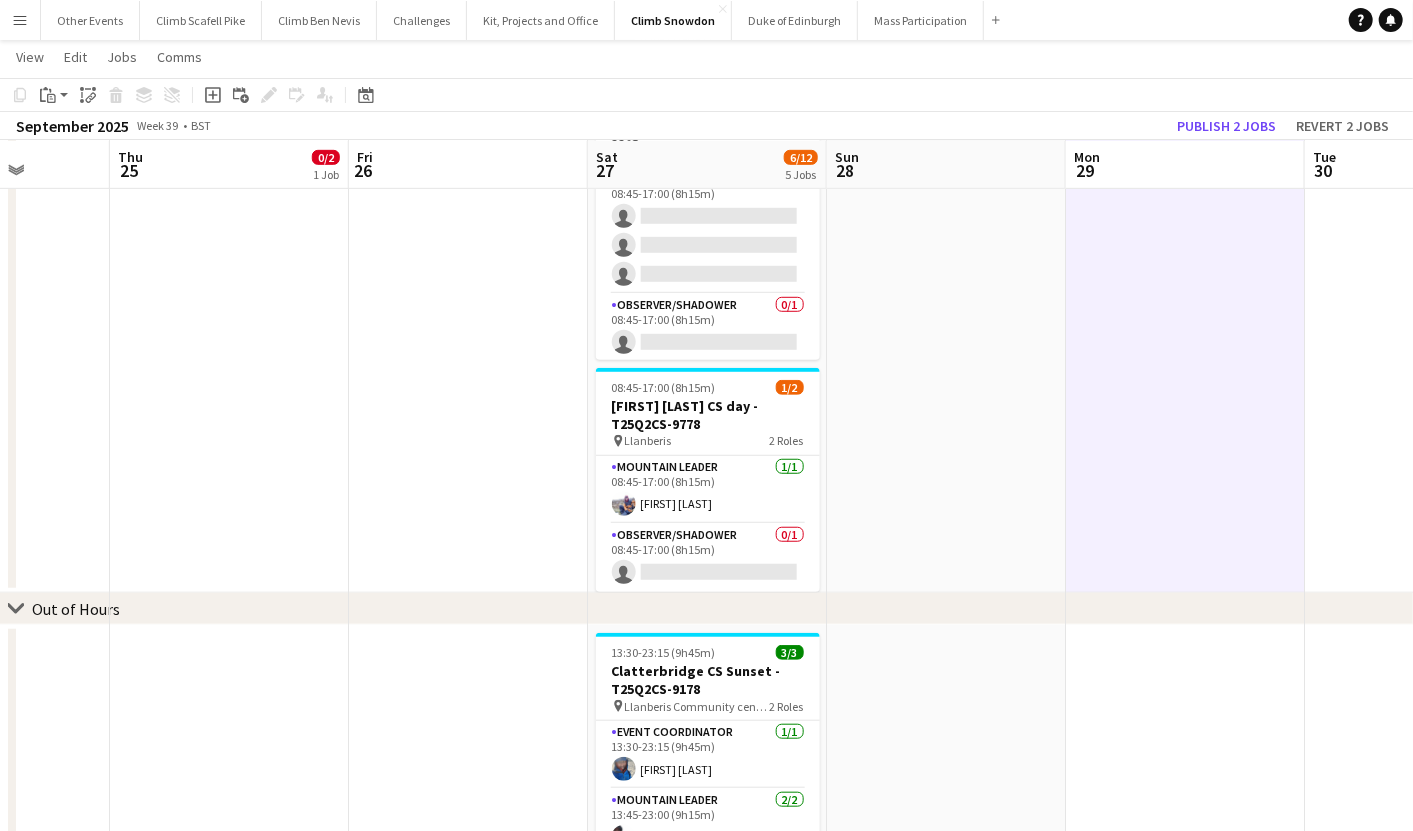 scroll, scrollTop: 364, scrollLeft: 0, axis: vertical 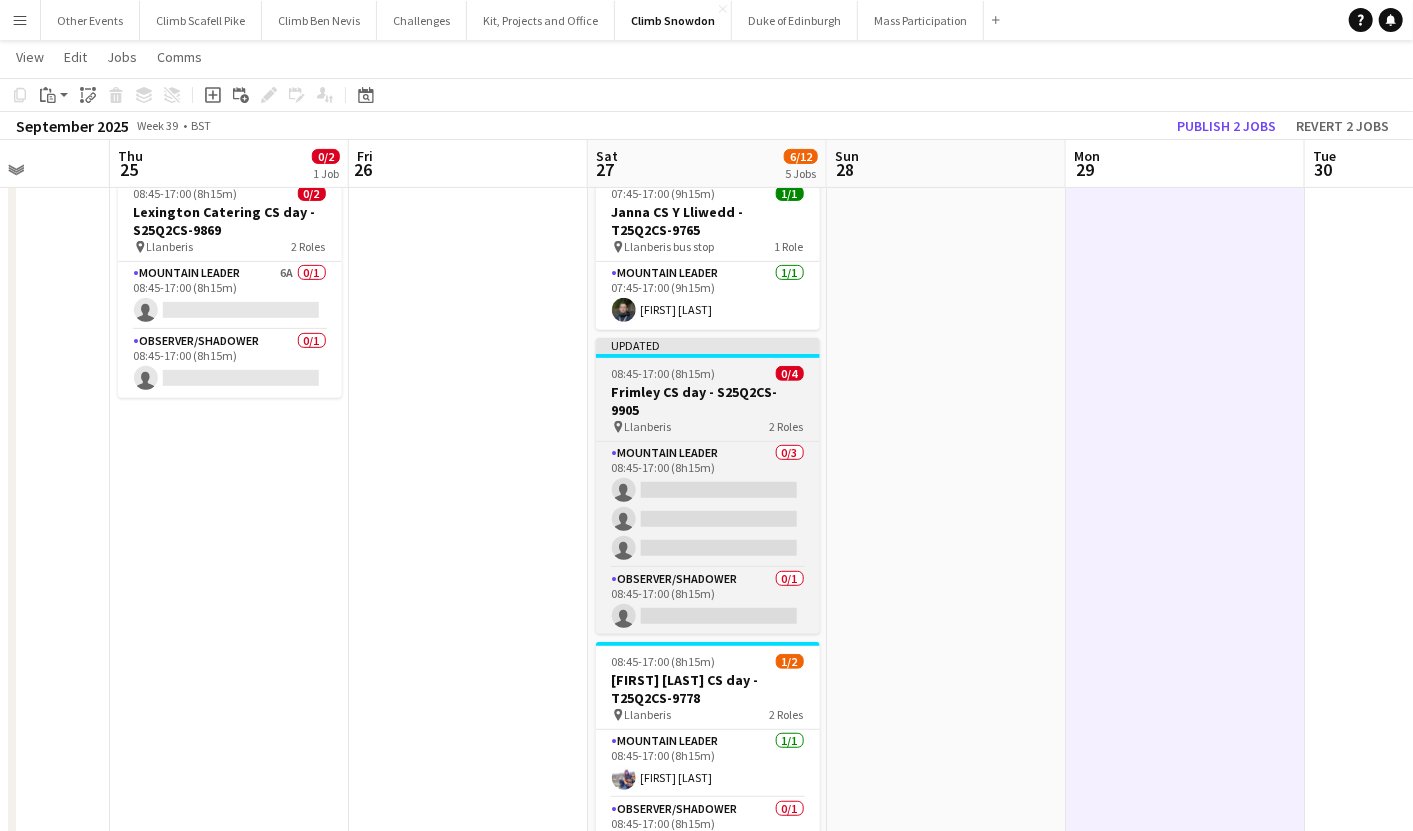 click on "pin
Llanberis   2 Roles" at bounding box center (708, 427) 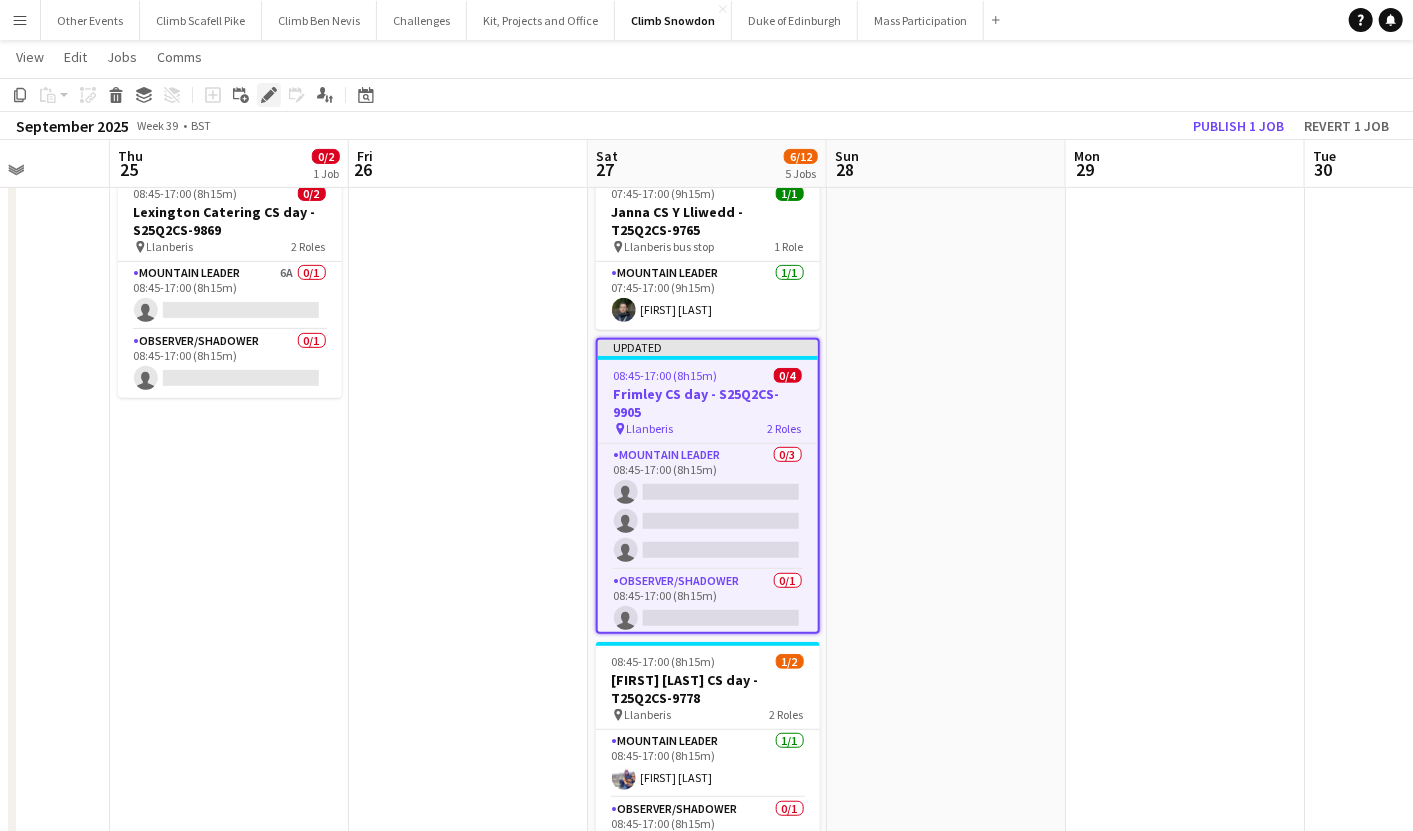click on "Edit" 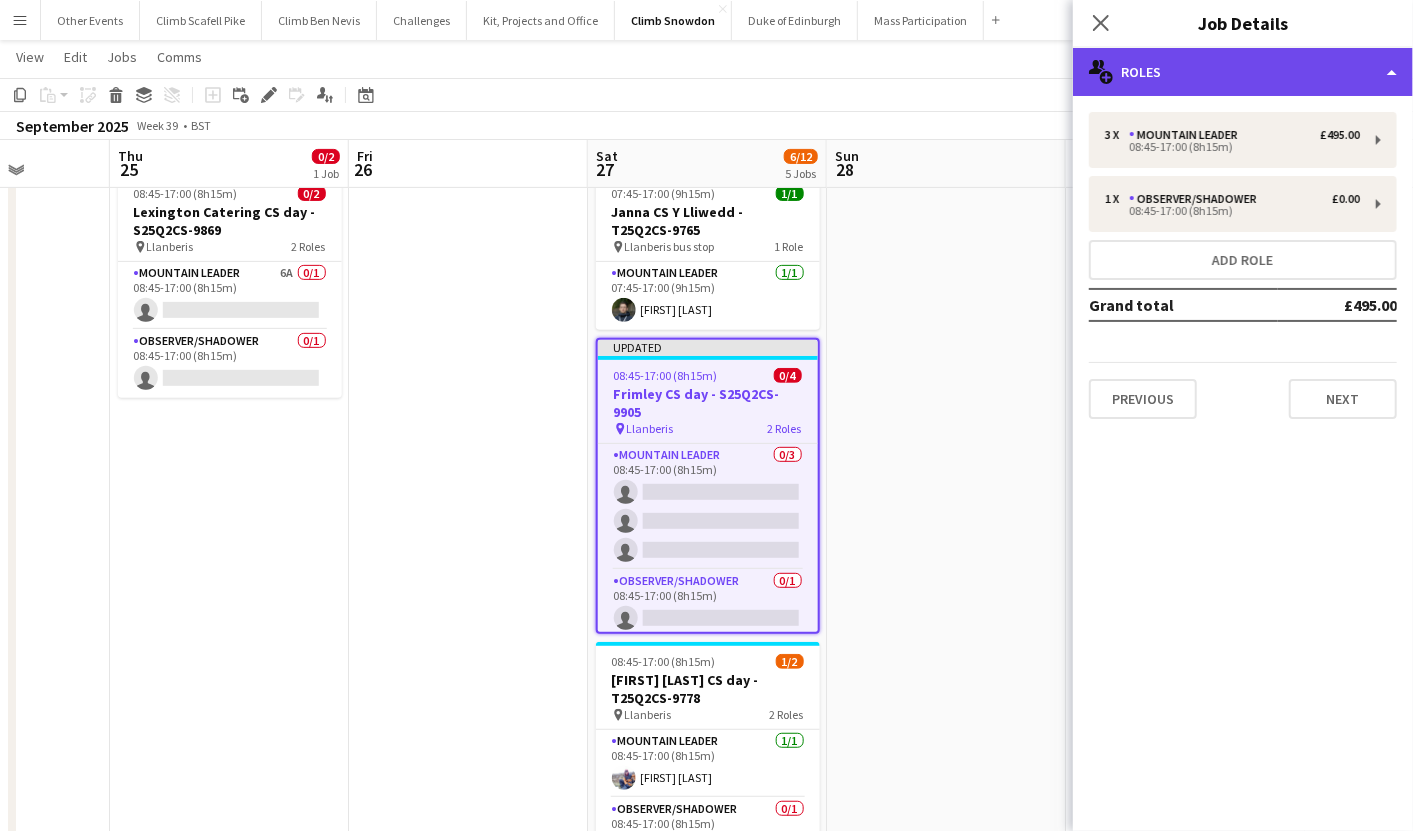 click on "multiple-users-add
Roles" 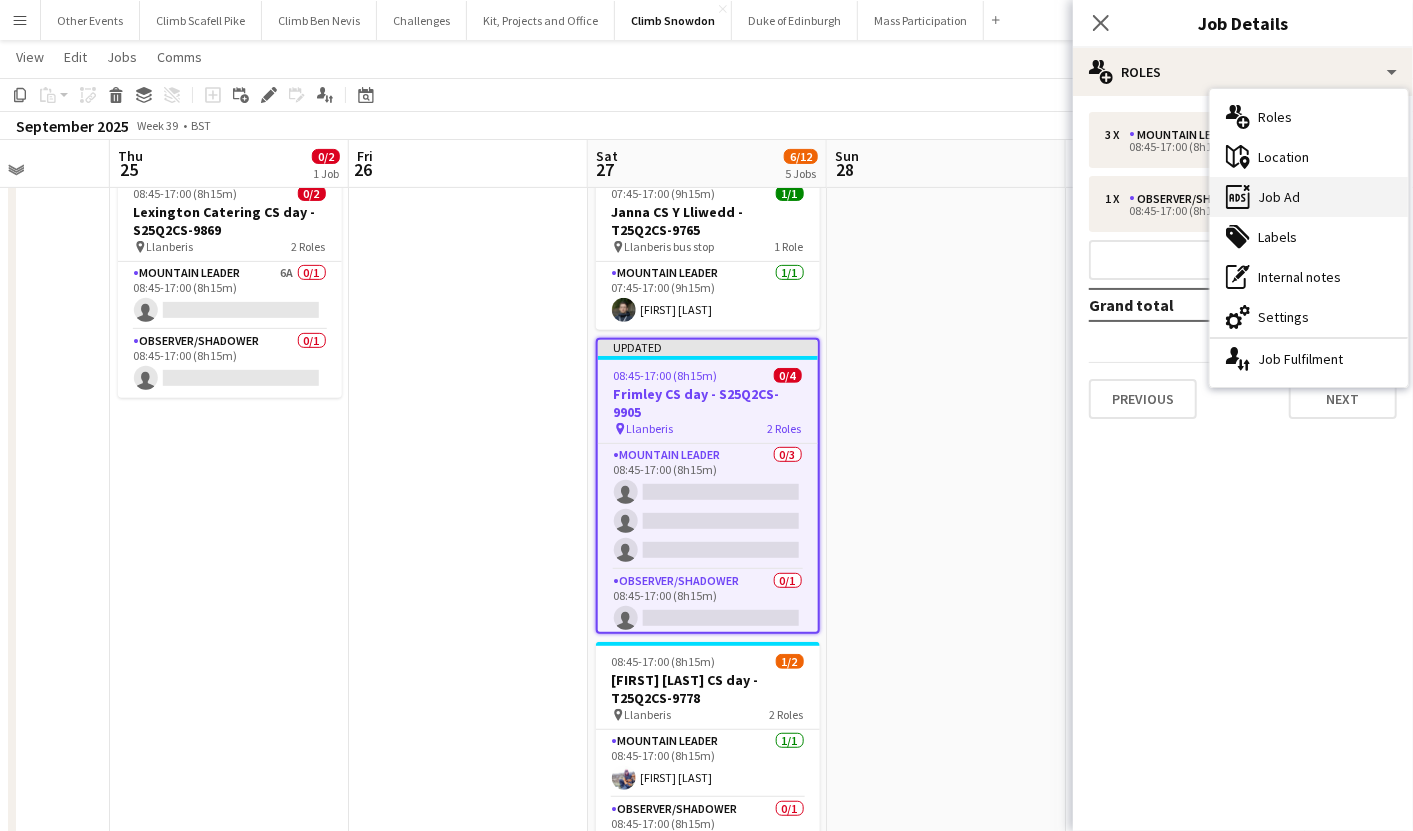 click on "ads-window
Job Ad" at bounding box center (1309, 197) 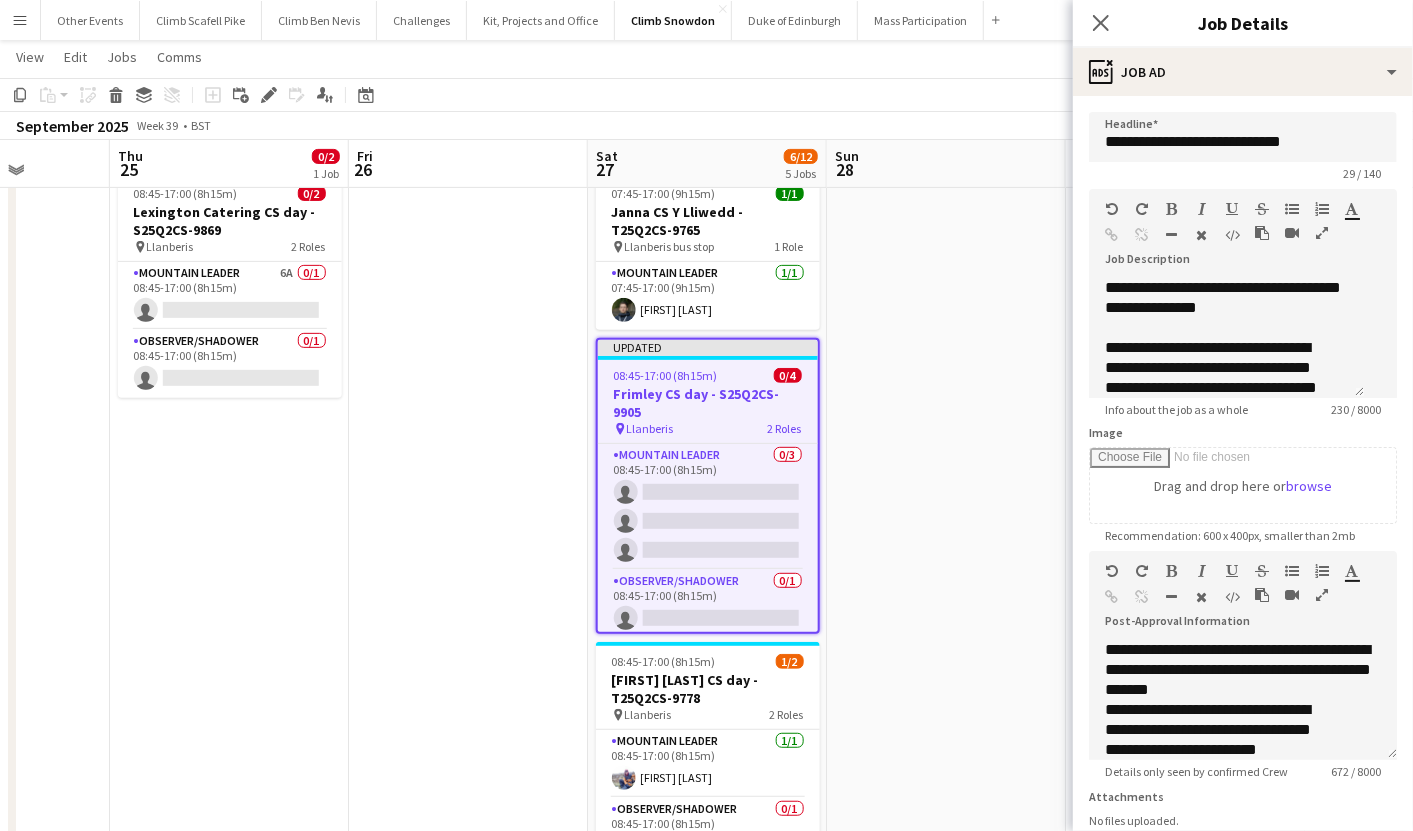 scroll, scrollTop: 63, scrollLeft: 0, axis: vertical 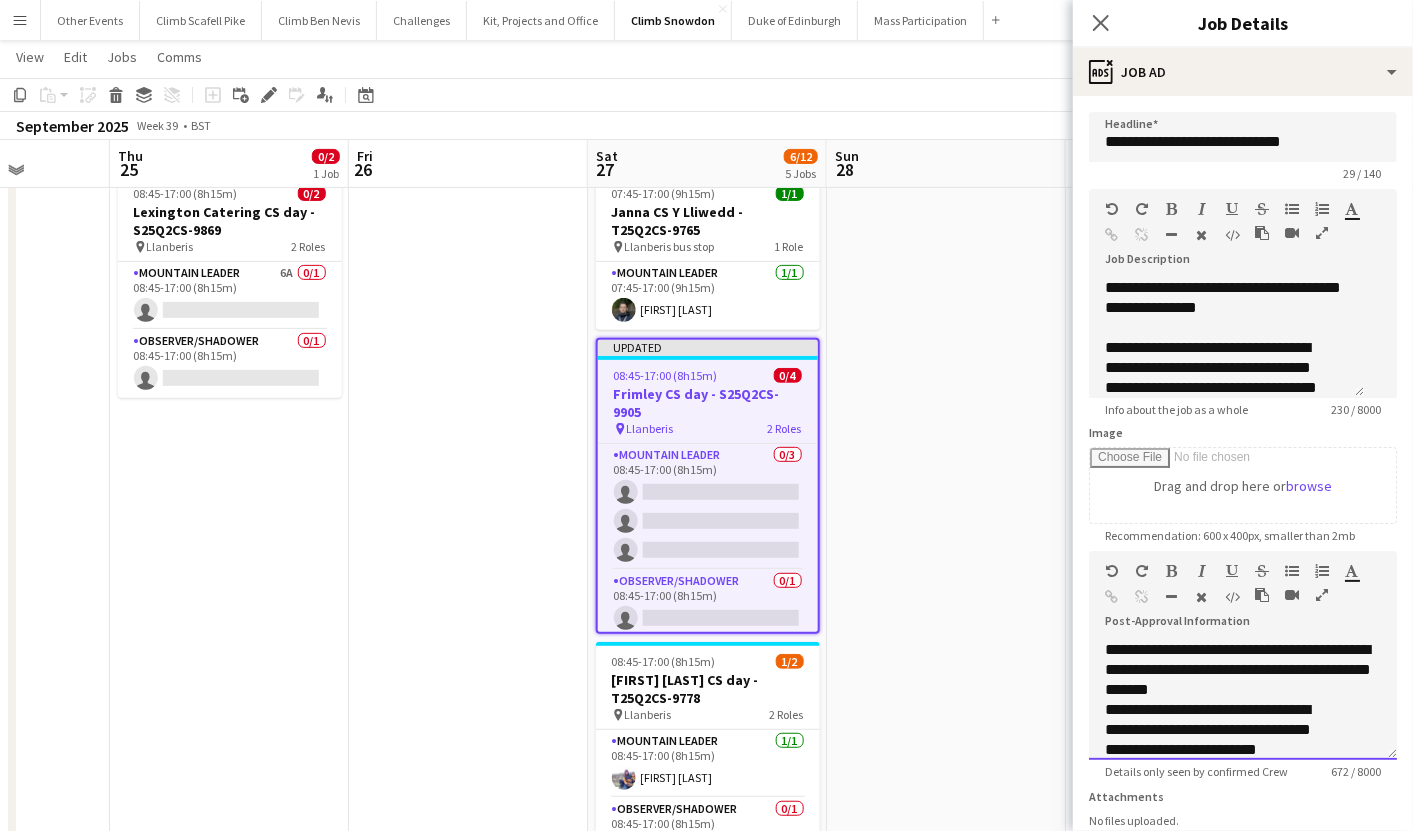 click on "**********" at bounding box center (1238, 669) 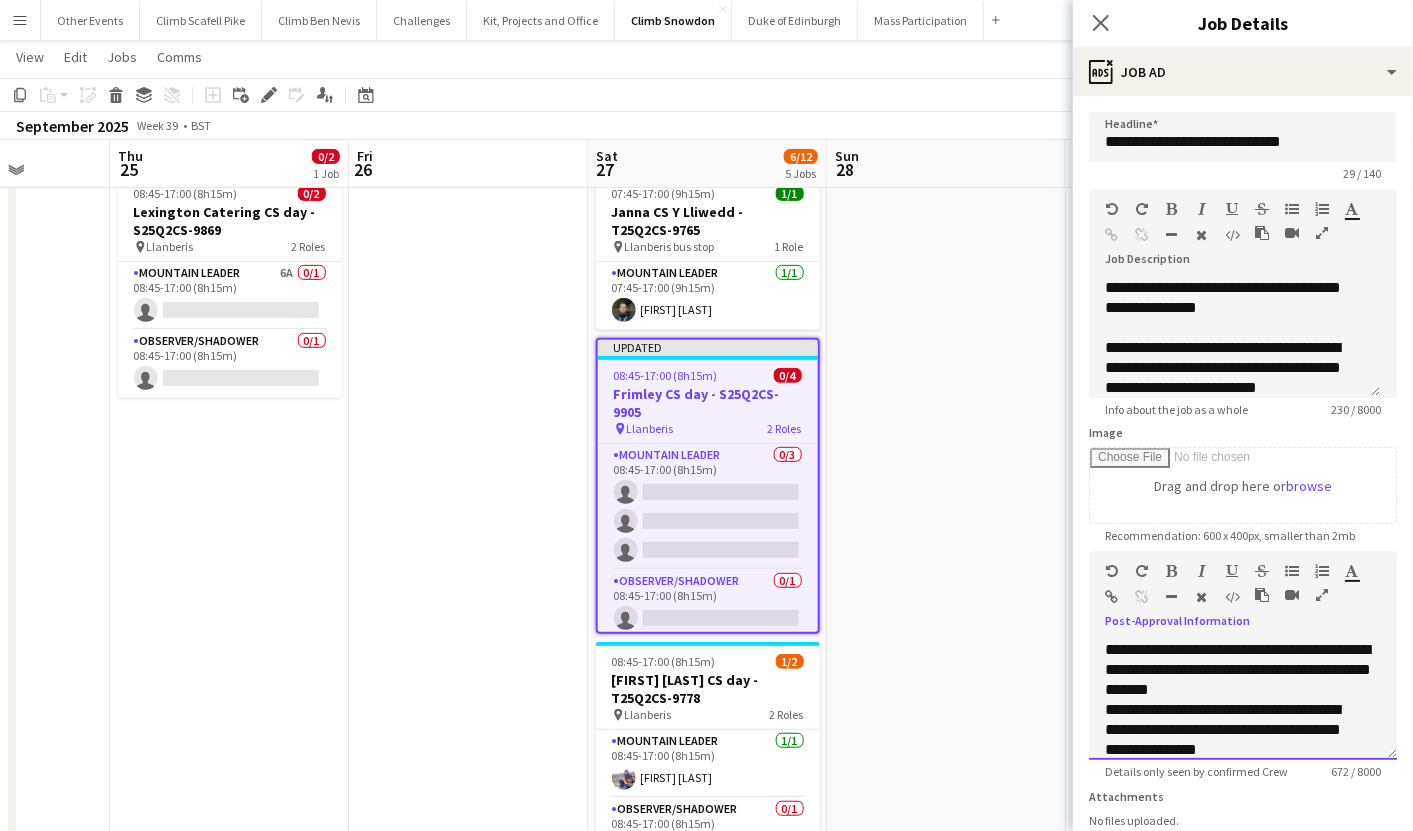 scroll, scrollTop: 0, scrollLeft: 0, axis: both 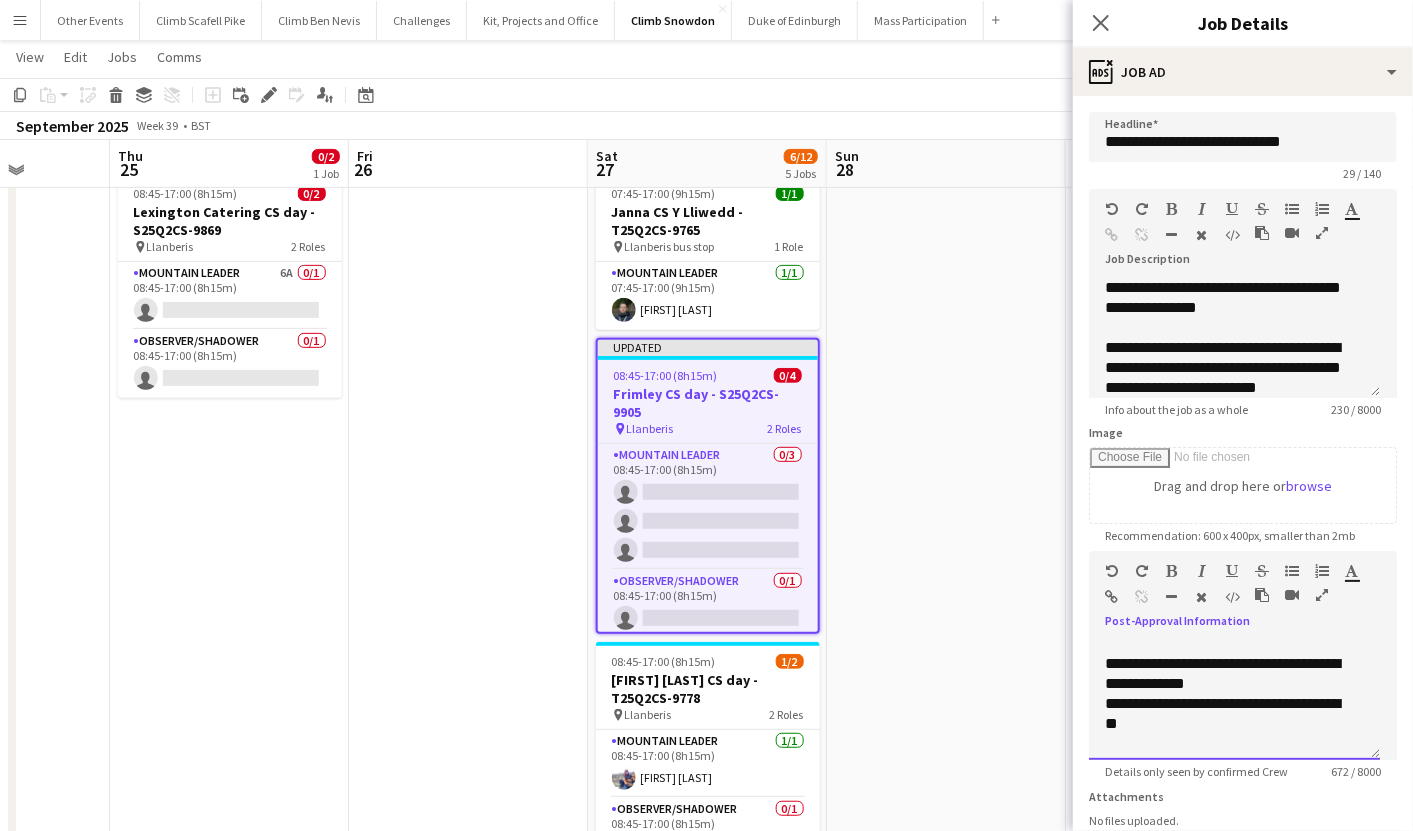 drag, startPoint x: 1105, startPoint y: 711, endPoint x: 1212, endPoint y: 731, distance: 108.85311 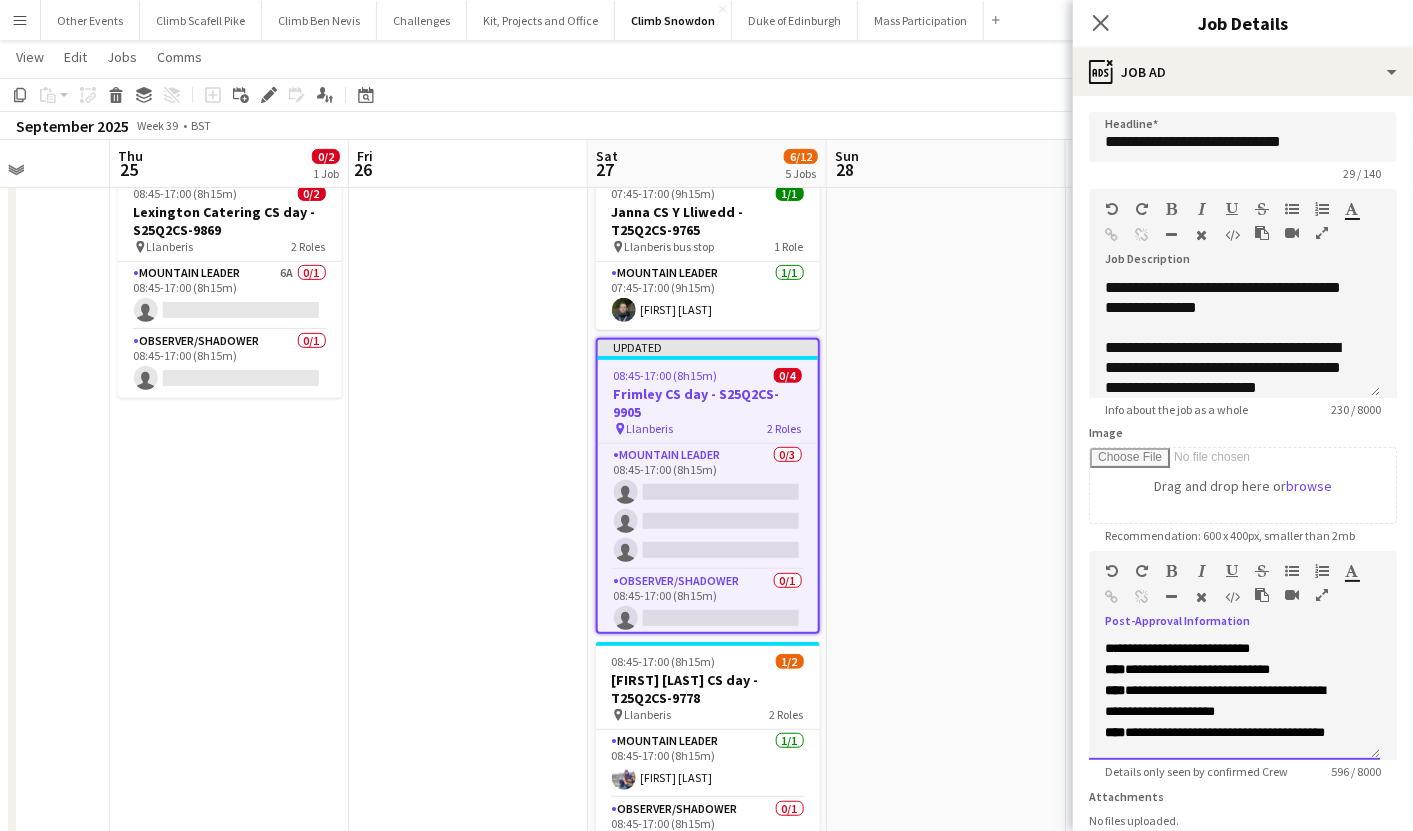 scroll, scrollTop: 0, scrollLeft: 0, axis: both 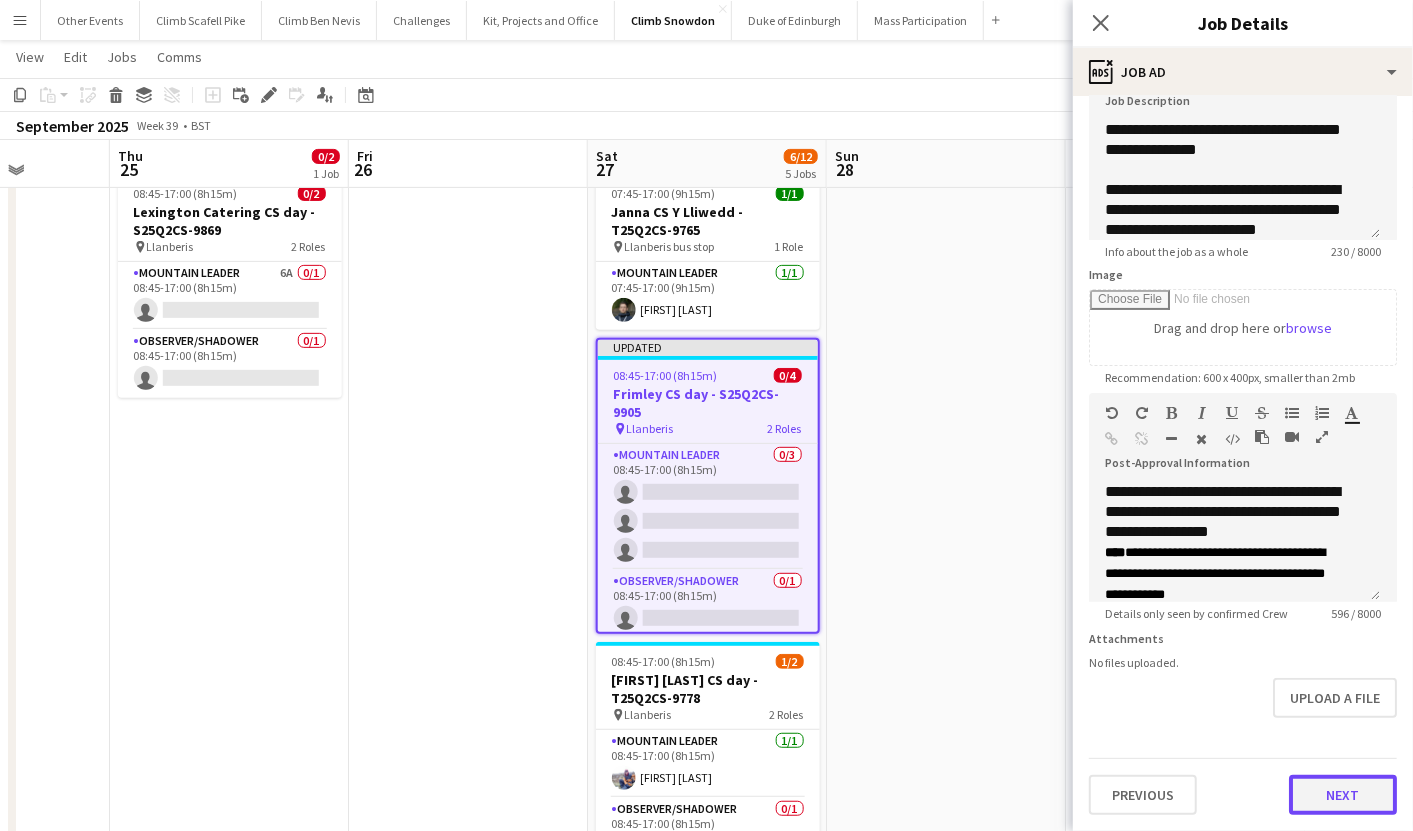 click on "Next" at bounding box center [1343, 795] 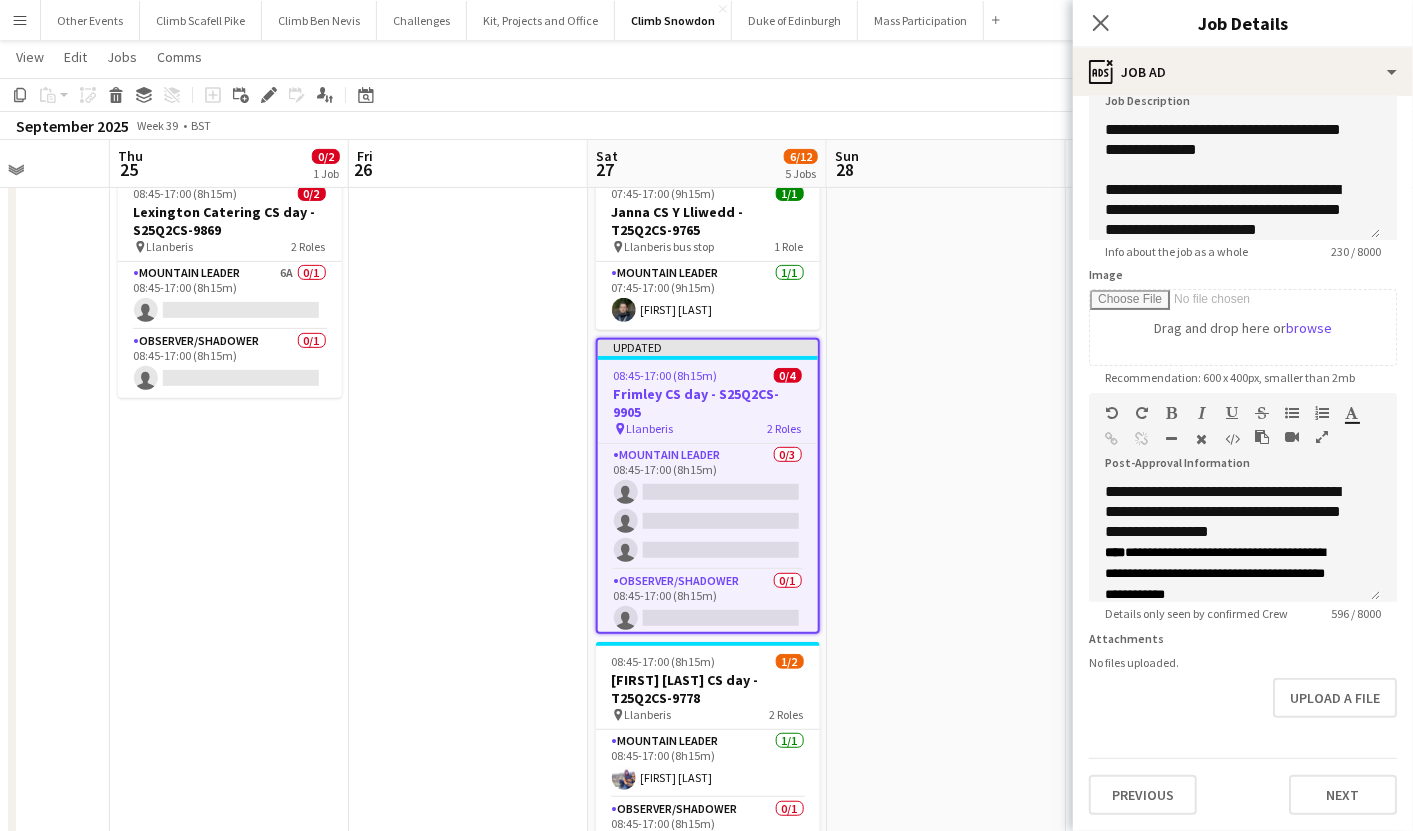 scroll, scrollTop: 0, scrollLeft: 0, axis: both 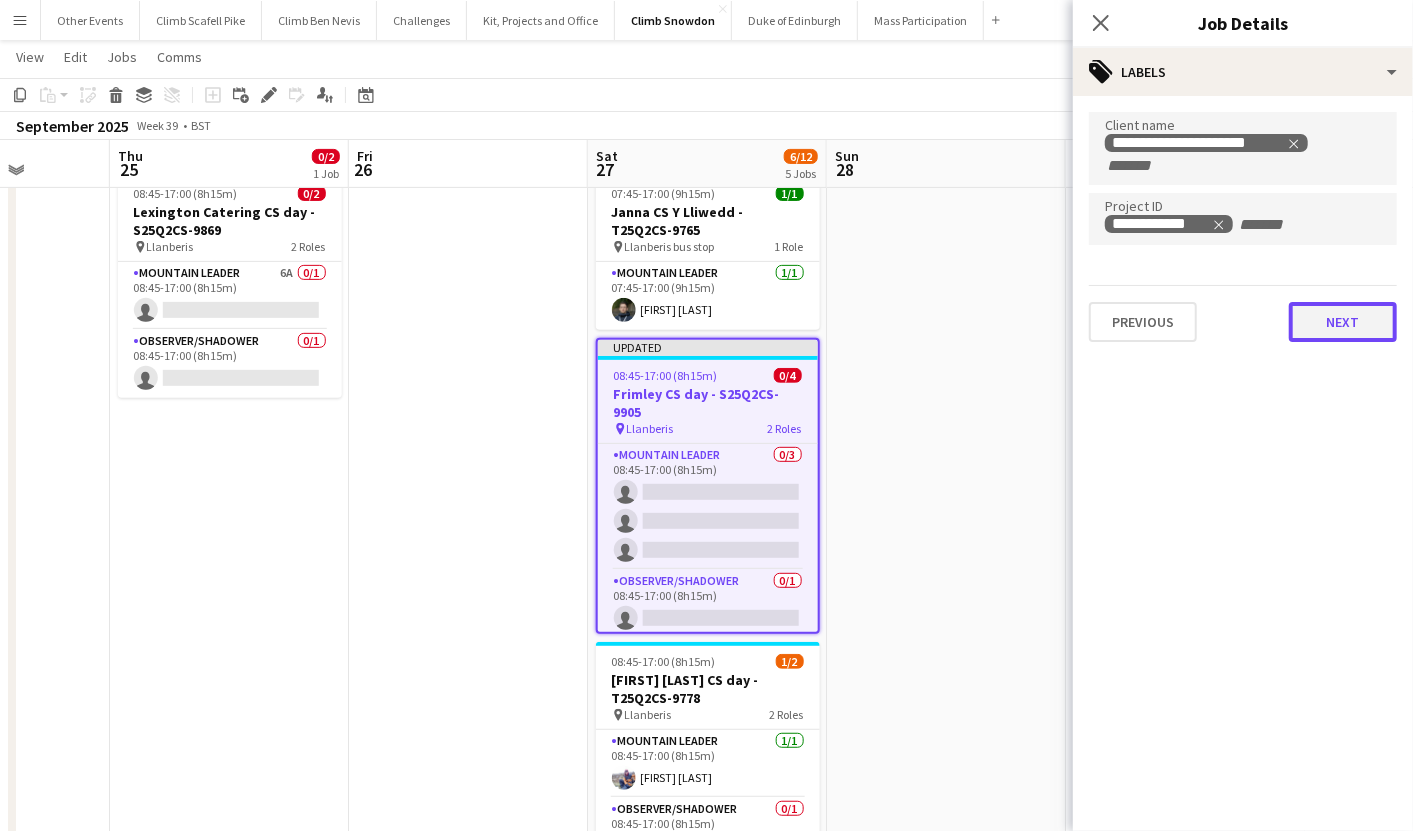 click on "Next" at bounding box center (1343, 322) 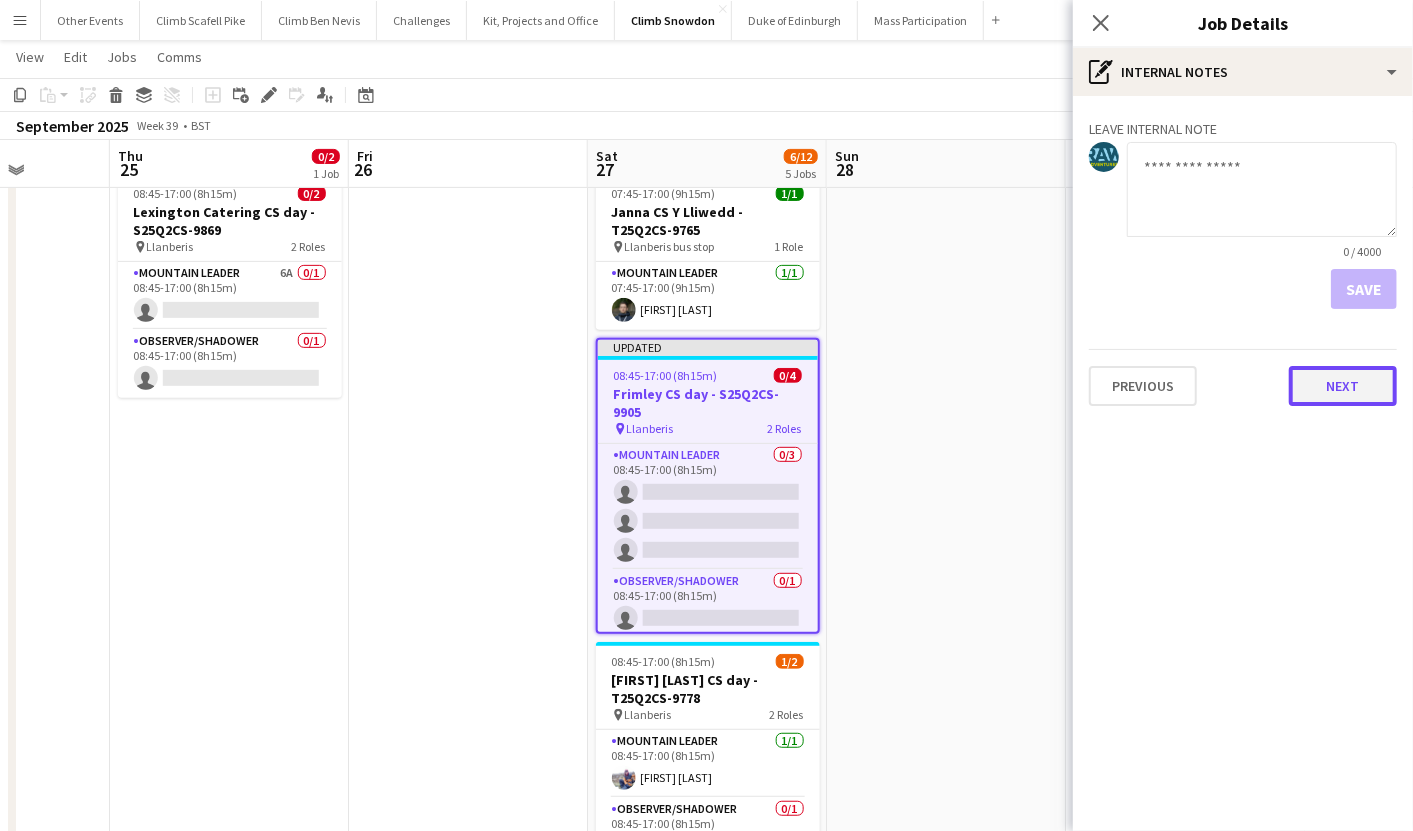 click on "Next" at bounding box center (1343, 386) 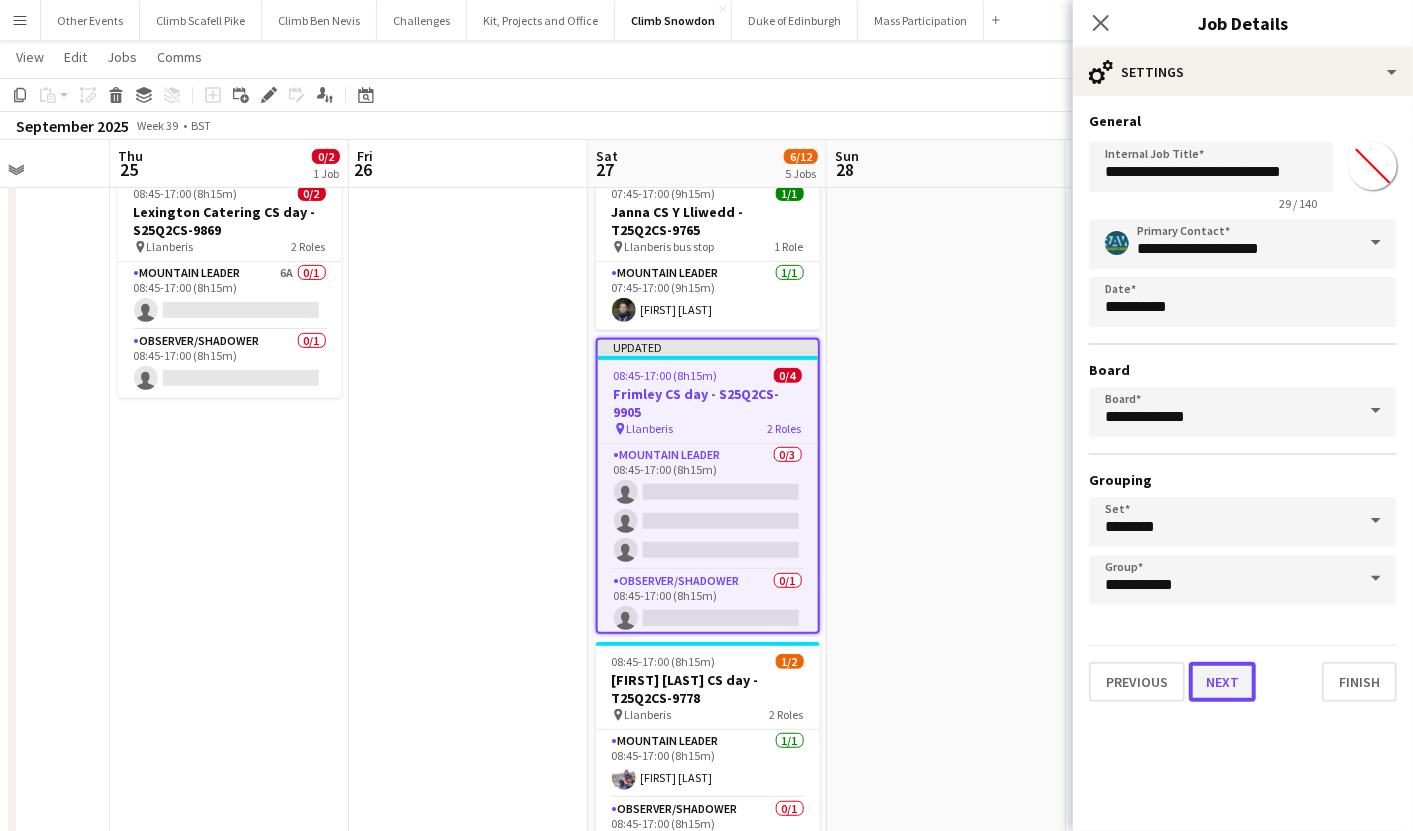 click on "Next" at bounding box center [1222, 682] 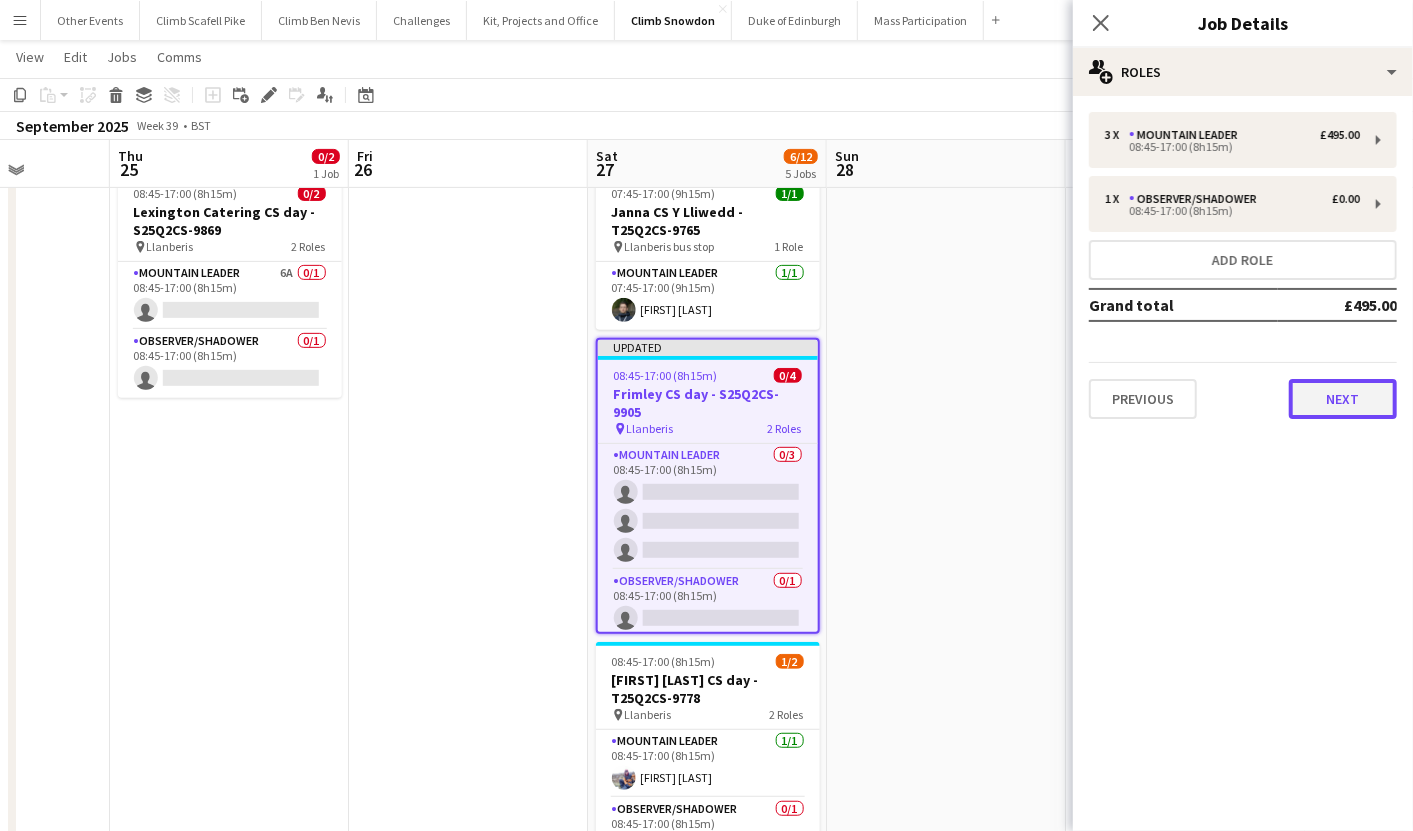click on "Next" at bounding box center [1343, 399] 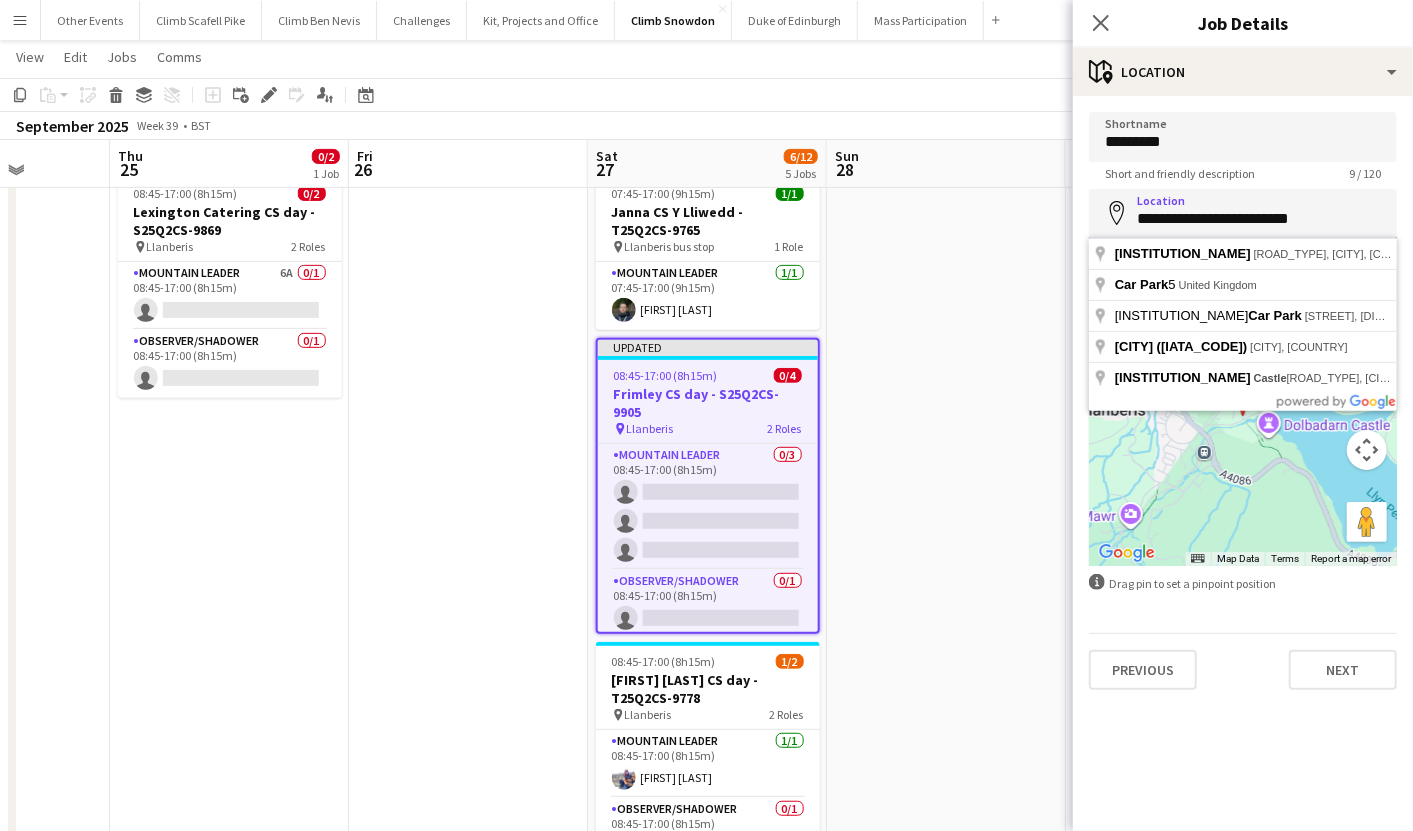 drag, startPoint x: 1323, startPoint y: 216, endPoint x: 1141, endPoint y: 224, distance: 182.17574 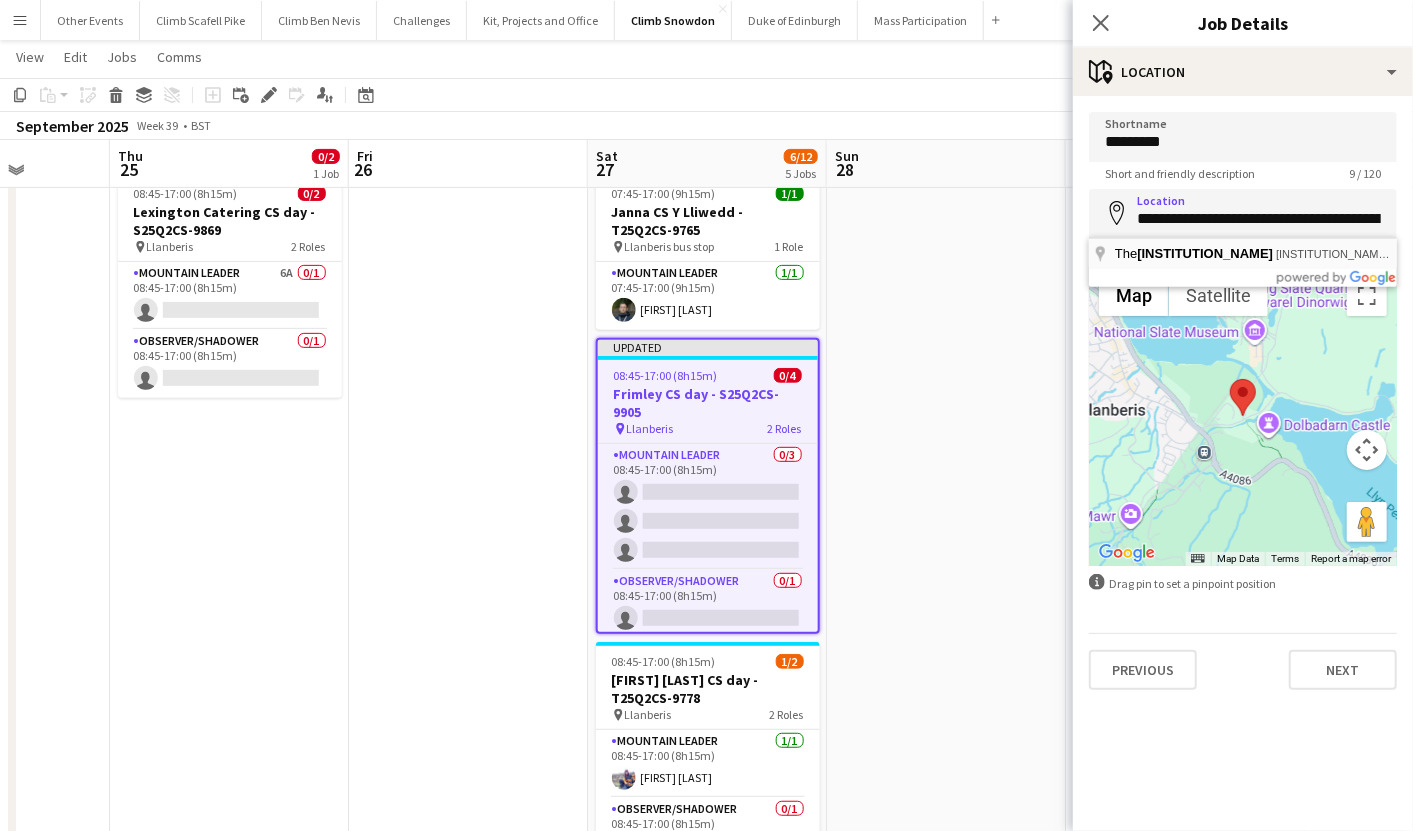 type on "**********" 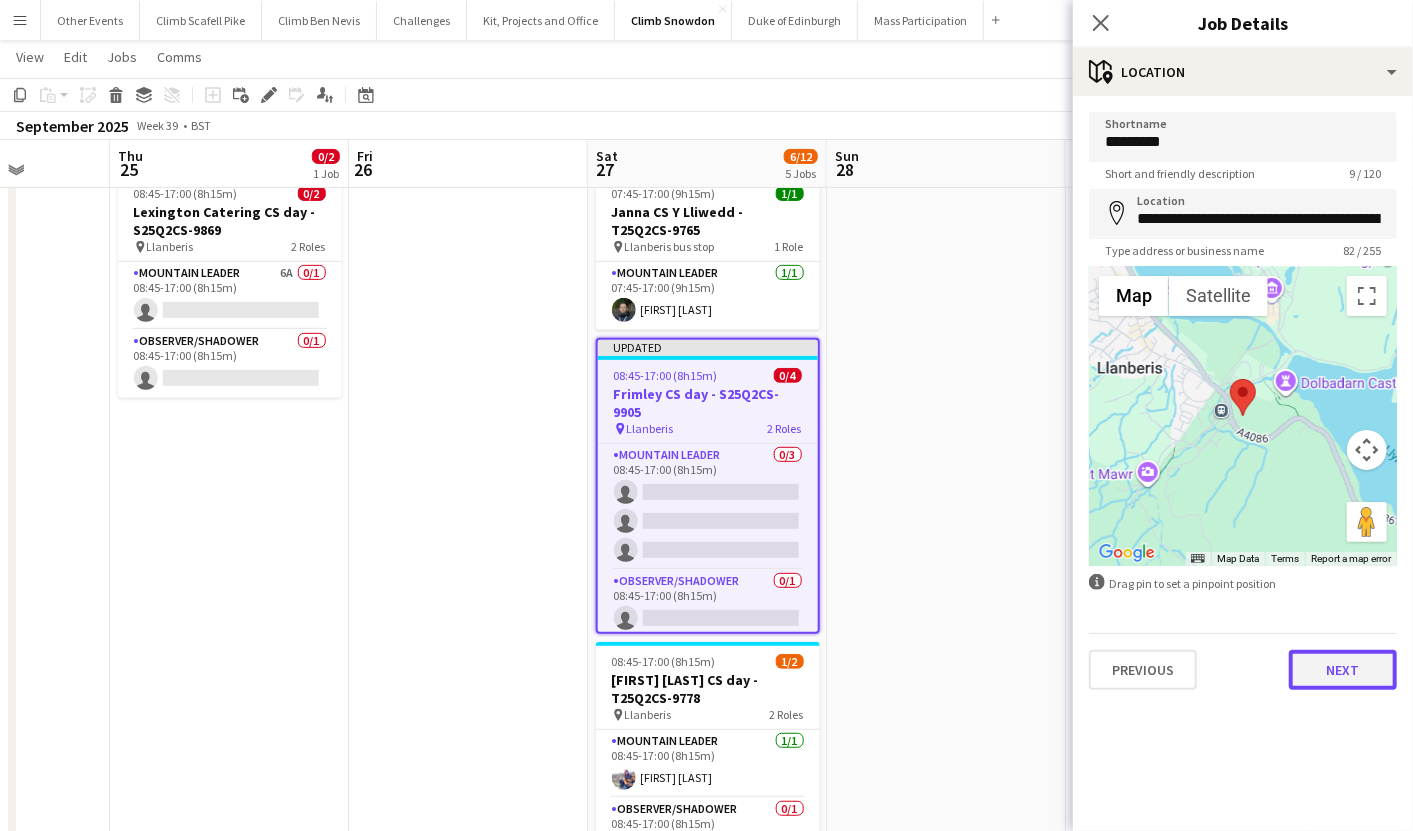 click on "Next" at bounding box center [1343, 670] 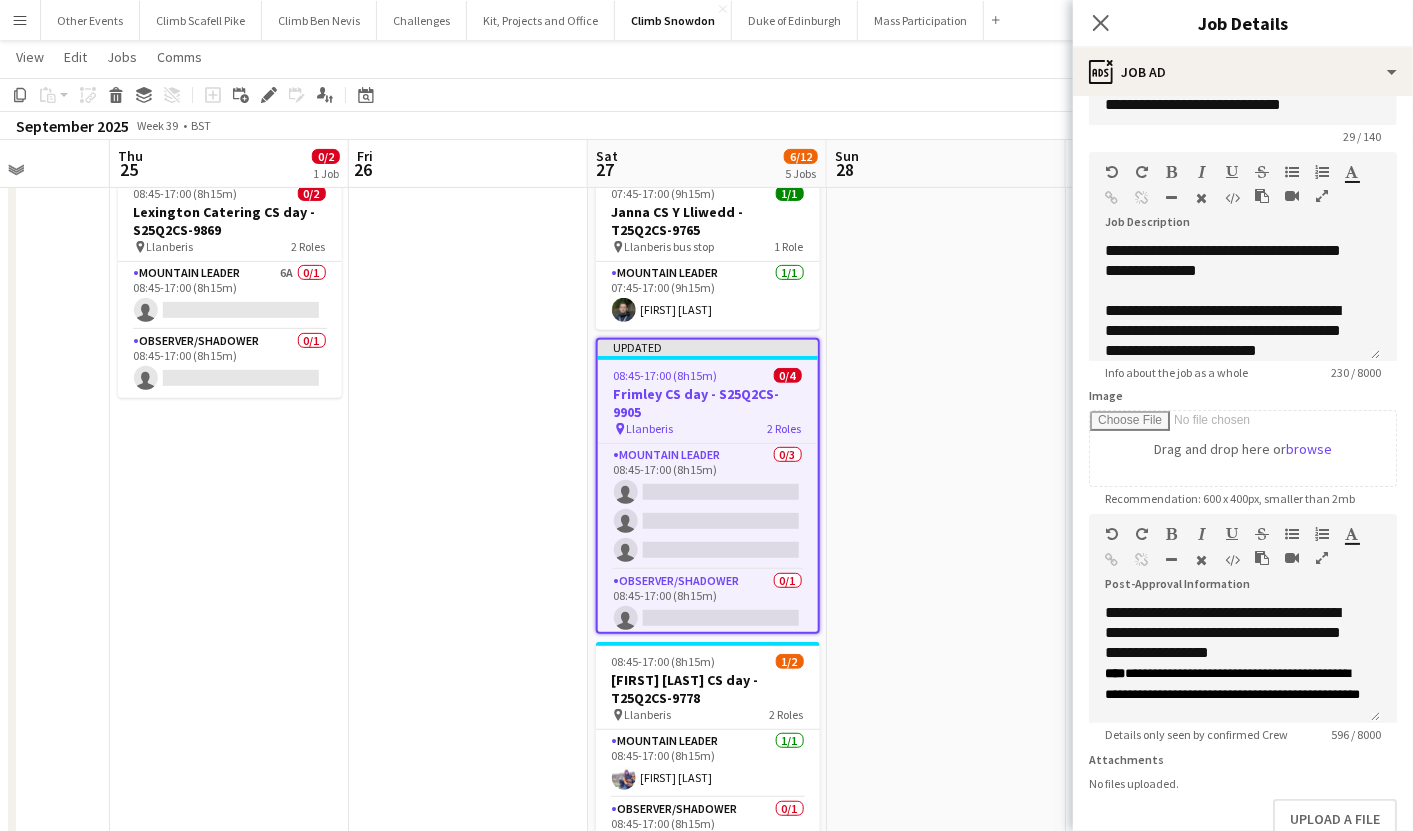 scroll, scrollTop: 170, scrollLeft: 0, axis: vertical 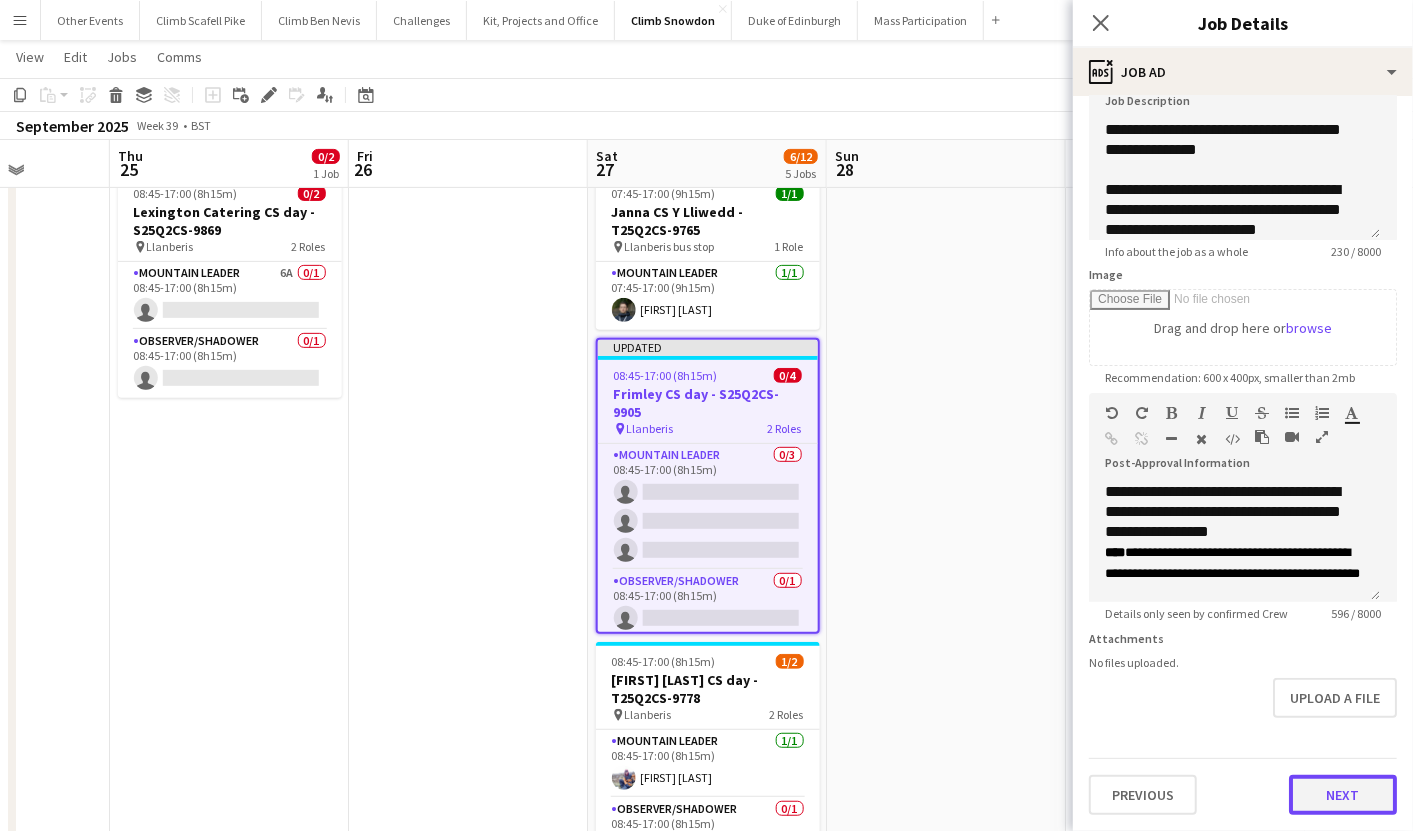 click on "Next" at bounding box center (1343, 795) 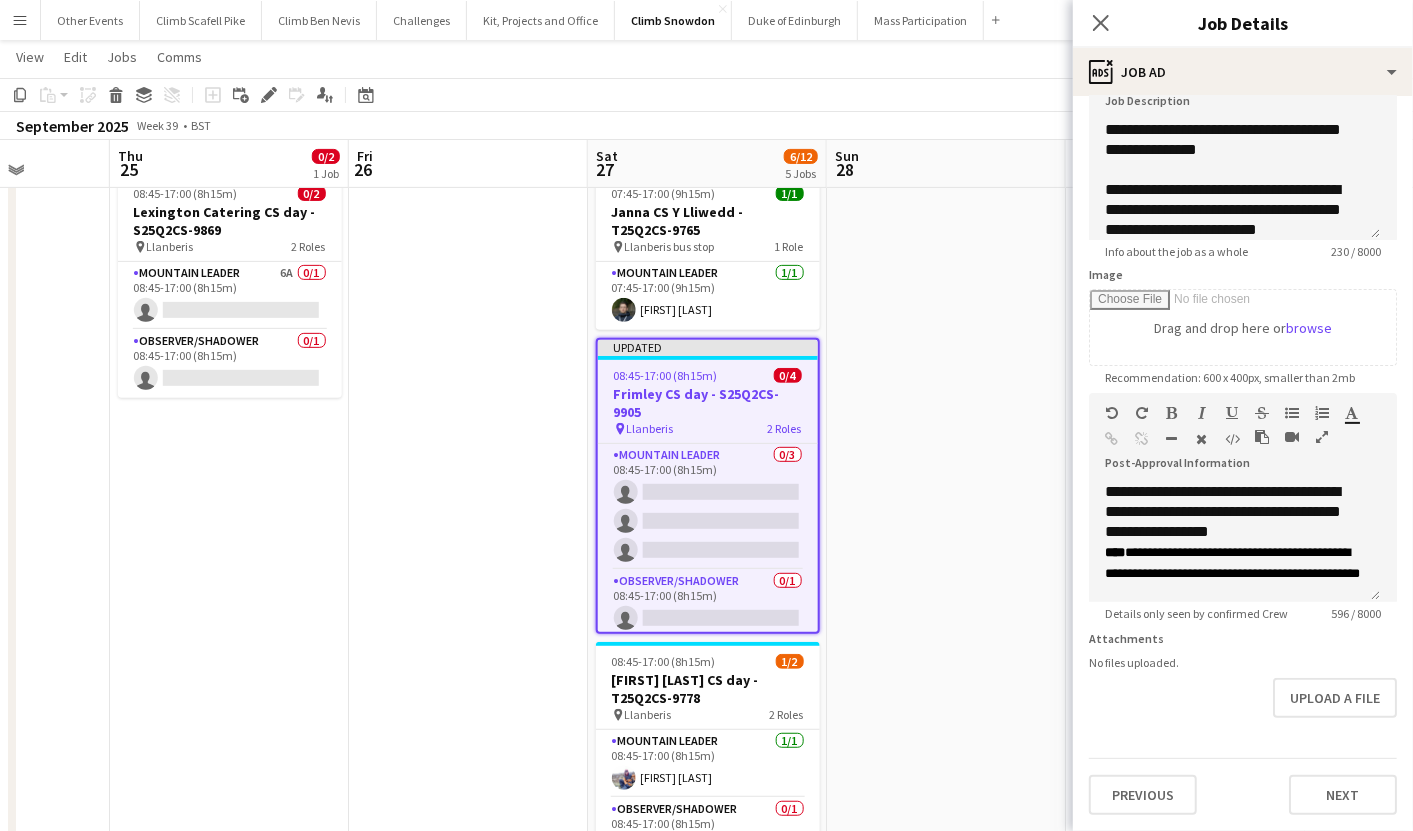 scroll, scrollTop: 0, scrollLeft: 0, axis: both 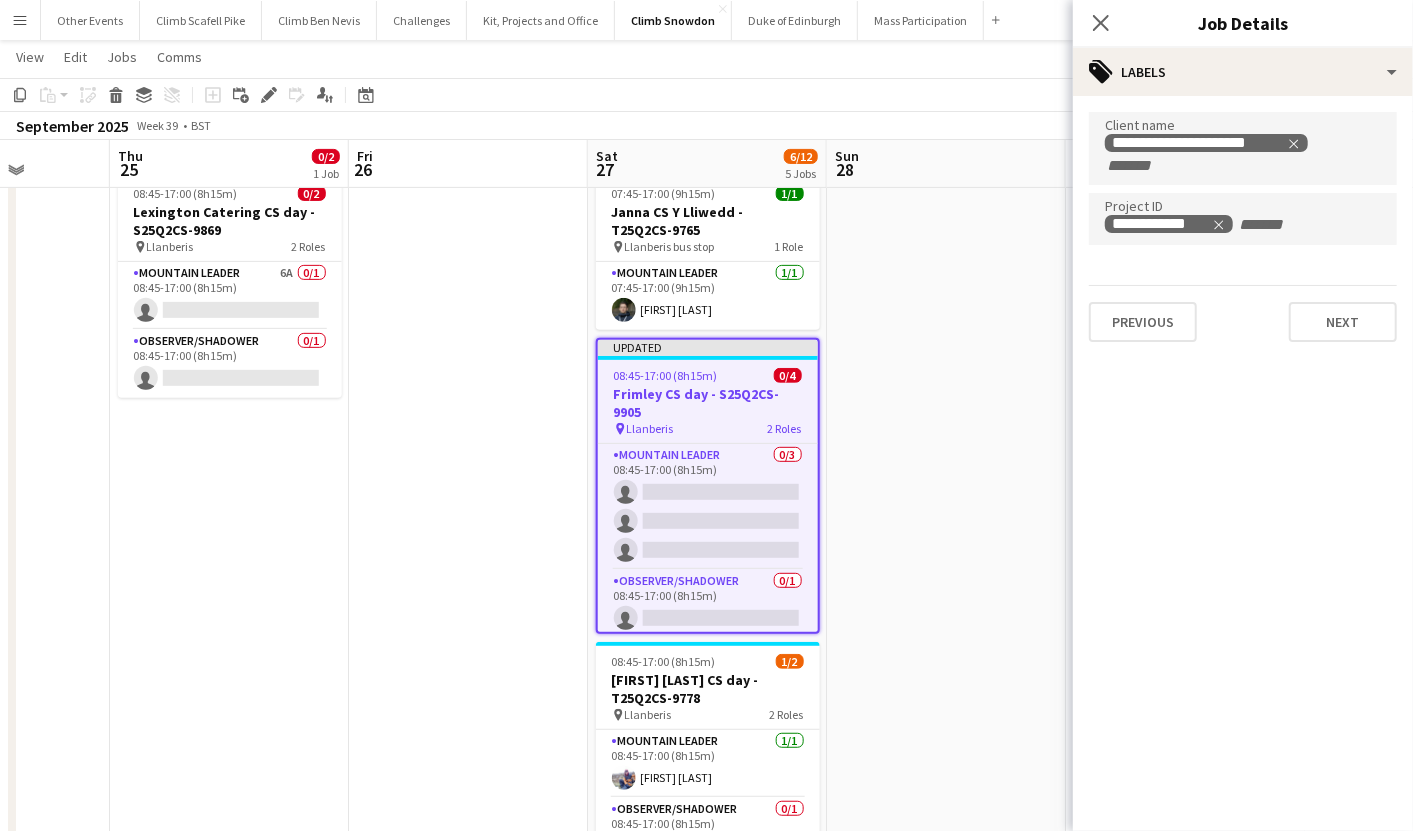 click at bounding box center [946, 517] 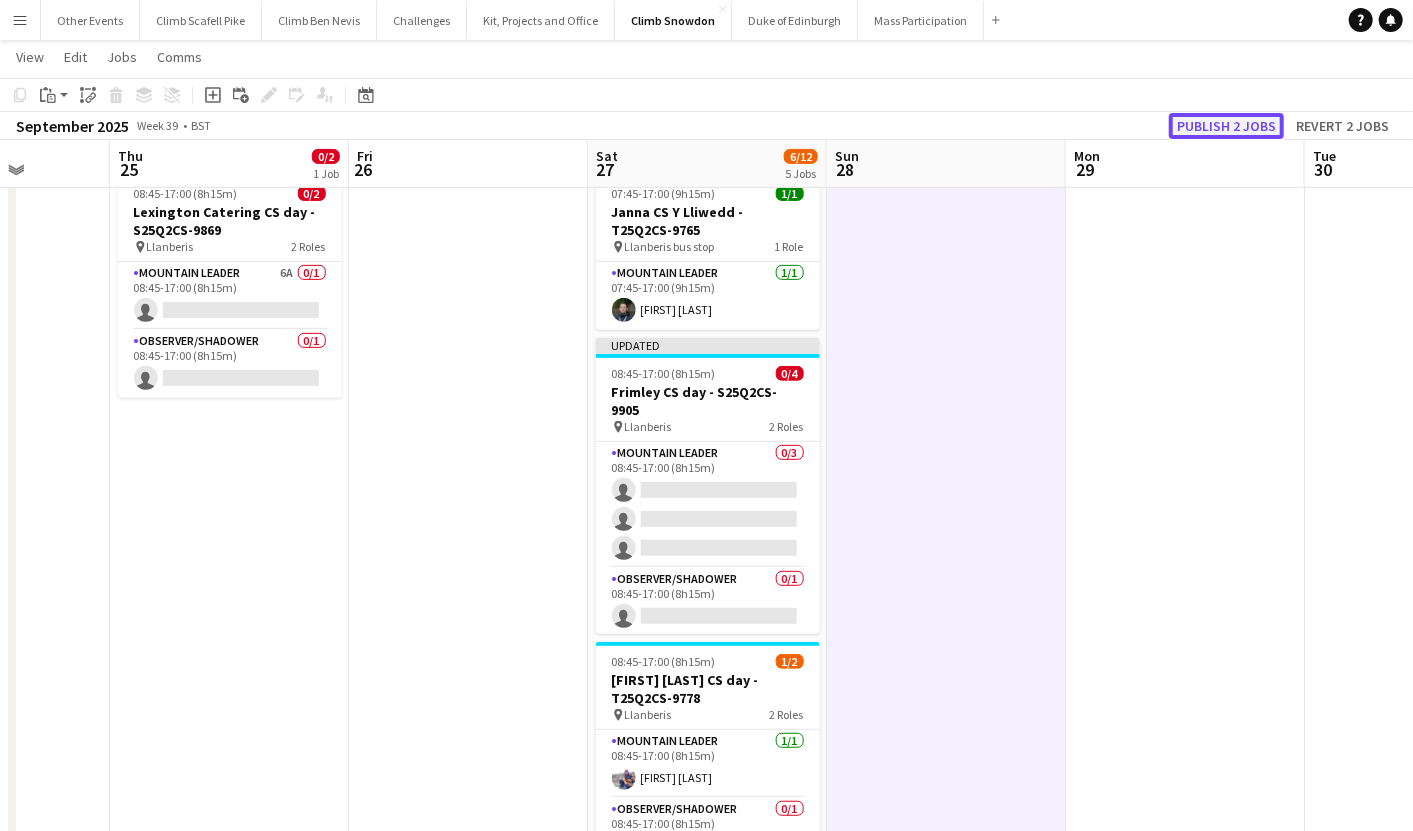click on "Publish 2 jobs" 